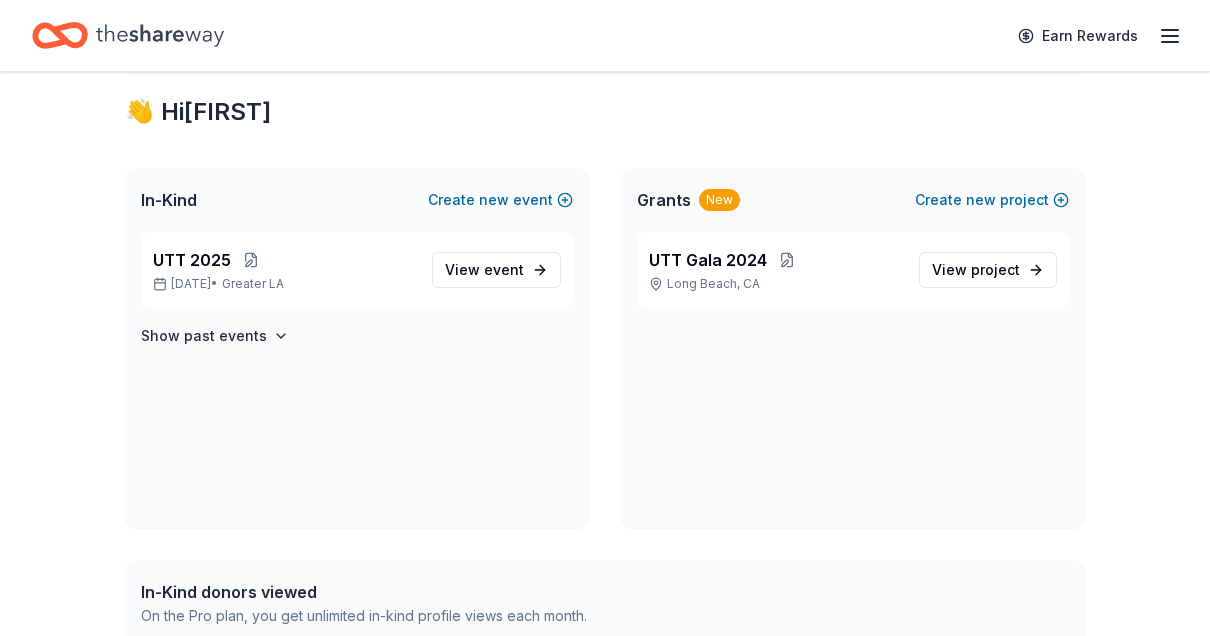 scroll, scrollTop: 400, scrollLeft: 0, axis: vertical 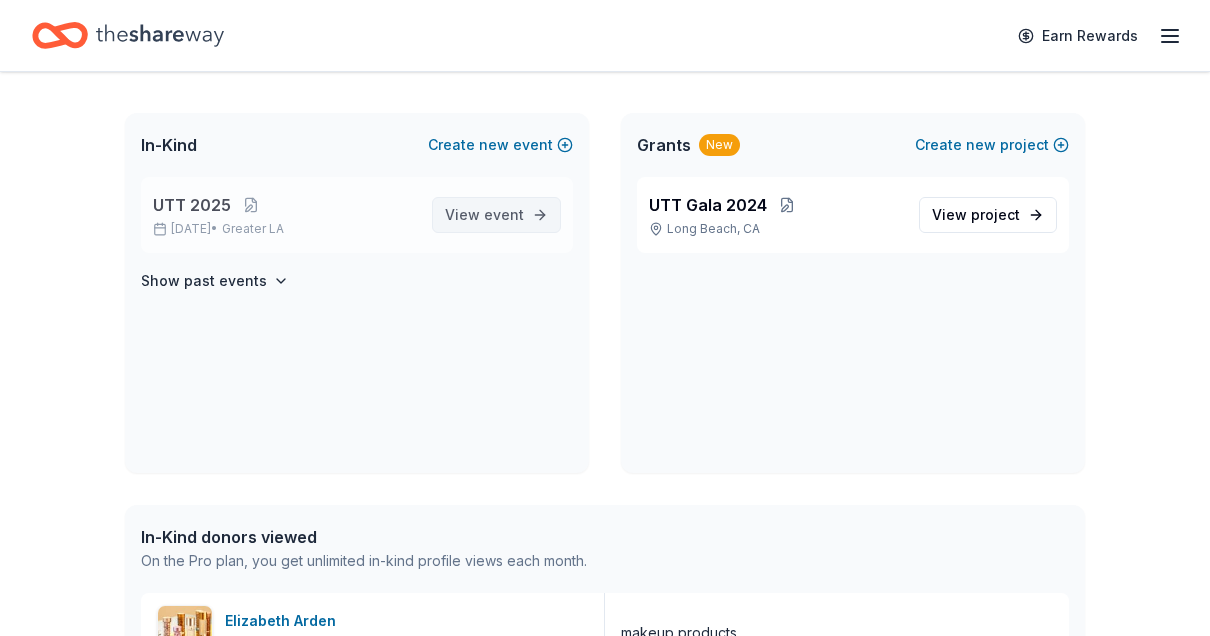click on "View   event" at bounding box center [496, 215] 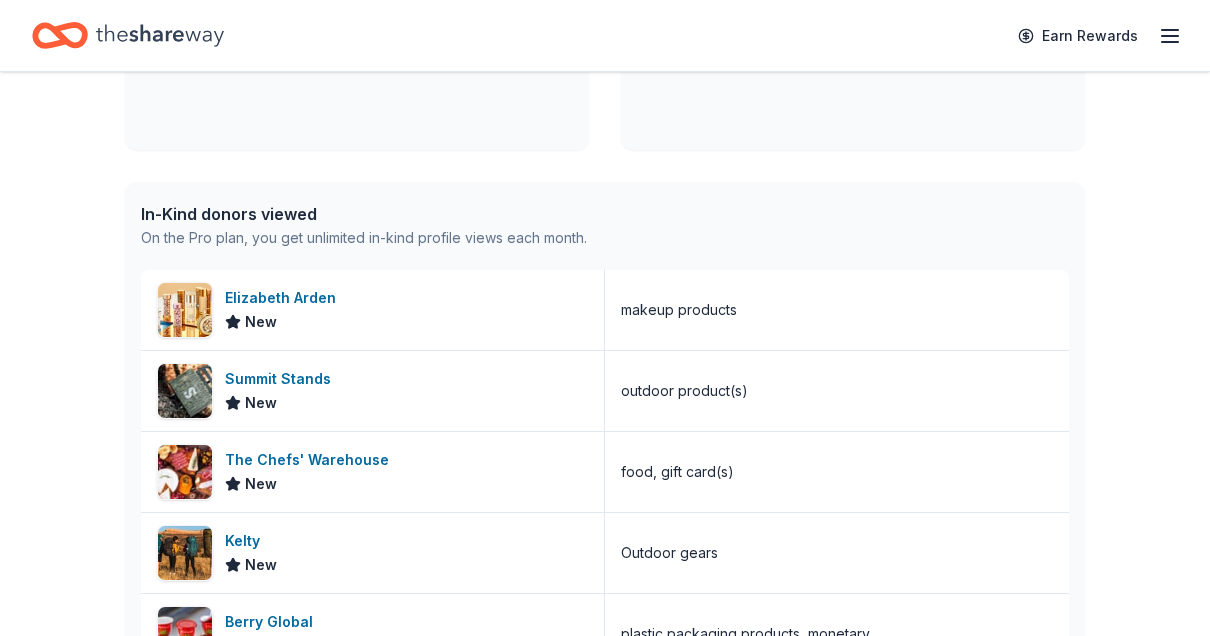 scroll, scrollTop: 724, scrollLeft: 0, axis: vertical 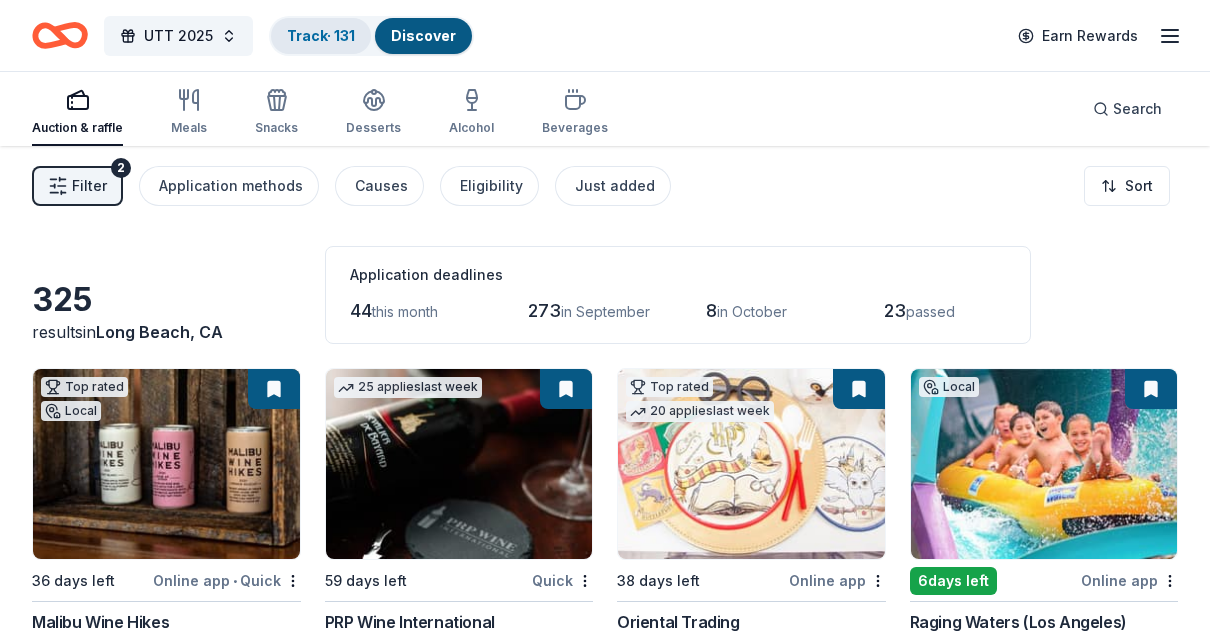 click on "Track  · 131" at bounding box center [321, 35] 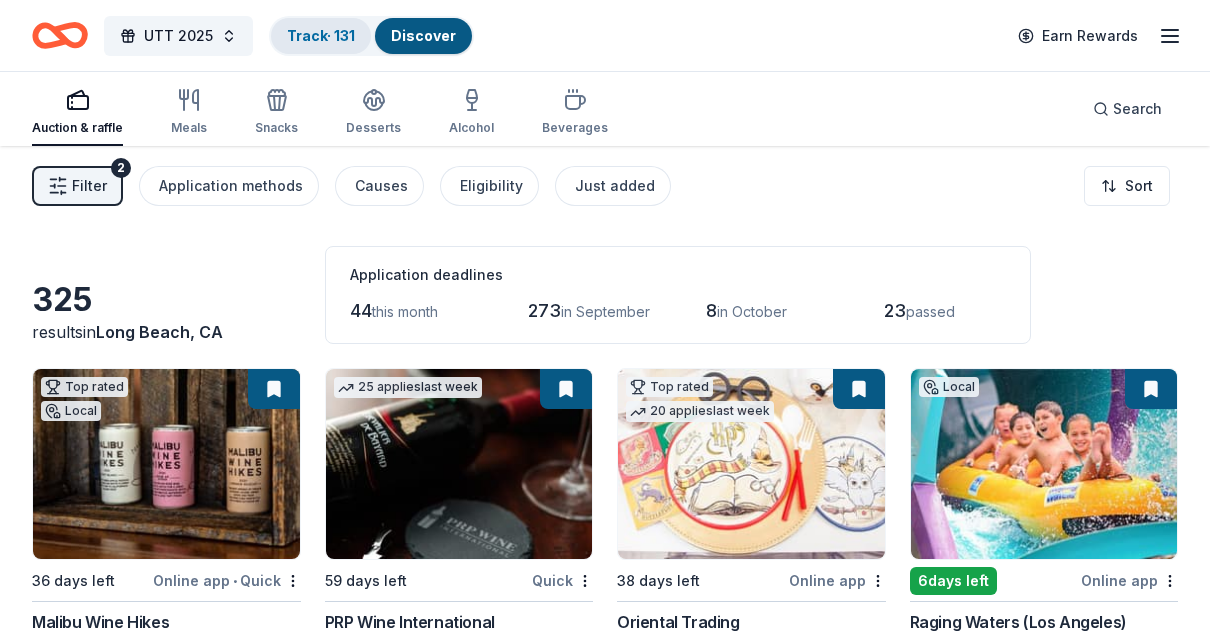 click on "Track  · 131" at bounding box center [321, 35] 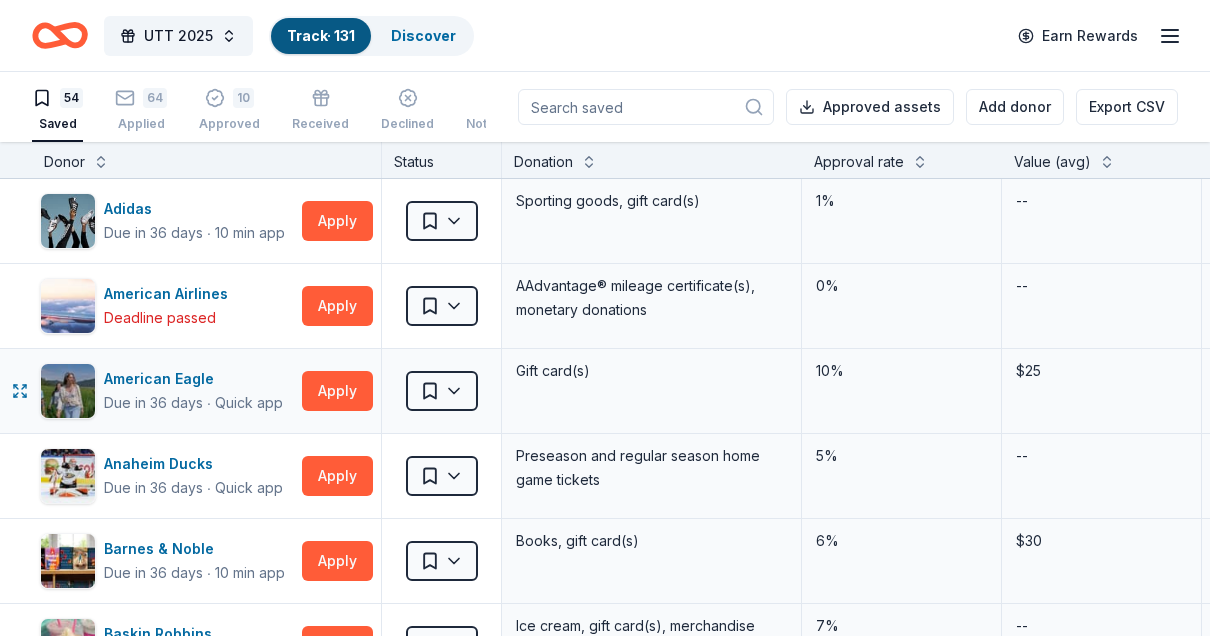 scroll, scrollTop: 0, scrollLeft: 0, axis: both 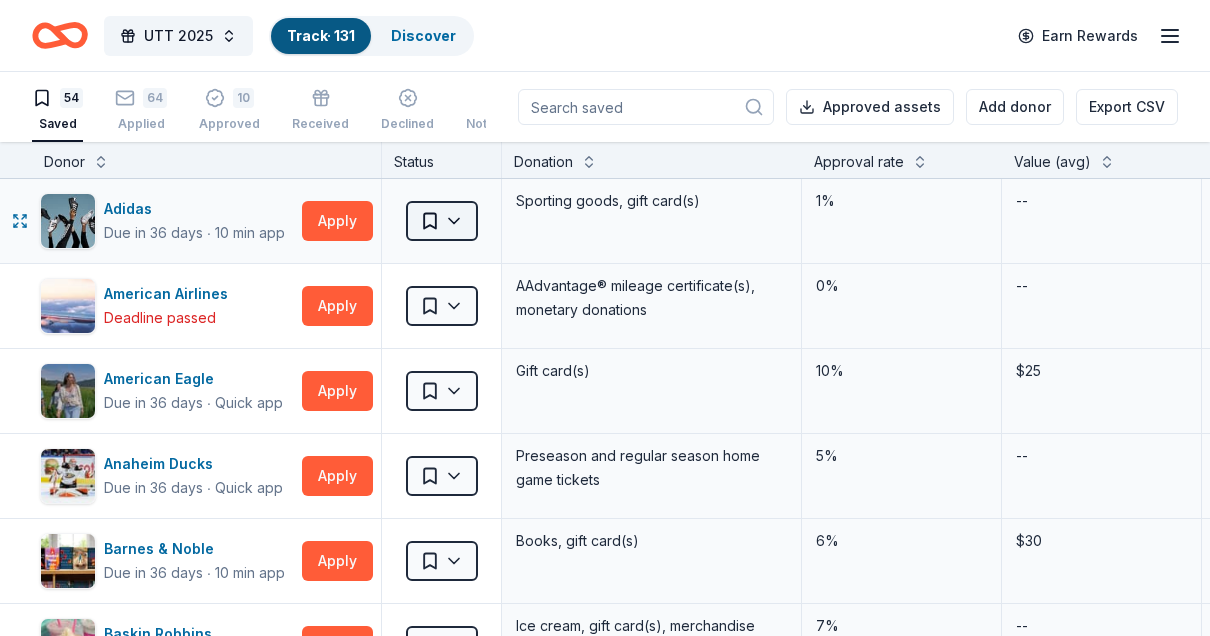 click on "UTT 2025 Track  · 131 Discover Earn Rewards 54 Saved 64 Applied 10 Approved Received Declined Not interested  Approved assets Add donor Export CSV Donor Status Donation Approval rate Value (avg) Apply method Assignee Notes Adidas Due in 36 days ∙ 10 min app Apply Saved Sporting goods, gift card(s) 1% -- Mail American Airlines Deadline passed Apply Saved  AAdvantage® mileage certificate(s), monetary donations 0% -- Email American Eagle Due in 36 days ∙ Quick app Apply Saved Gift card(s) 10% $25 Website Anaheim Ducks Due in 36 days ∙ Quick app Apply Saved Preseason and regular season home game tickets 5% -- Website Barnes & Noble Due in 36 days ∙ 10 min app Apply Saved Books, gift card(s) 6% $30 Phone In person Baskin Robbins Due in 36 days ∙ 10 min app Apply Saved Ice cream, gift card(s), merchandise 7% -- Phone In person Bass Pro Shops Due in  6  days ∙ 10 min app Apply Saved Brand merchandise and products, monetary donations 1% $300 Website Blackstone Products Due in 24 days ∙ 10 min app 1% 6" at bounding box center (605, 318) 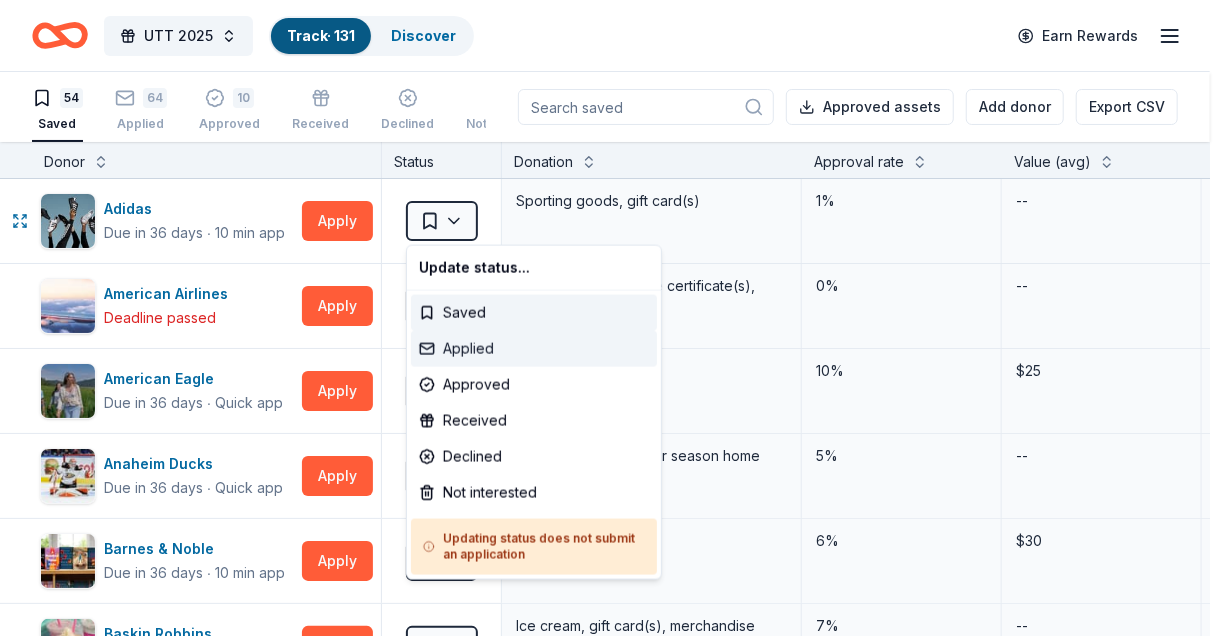 click on "Applied" at bounding box center [534, 349] 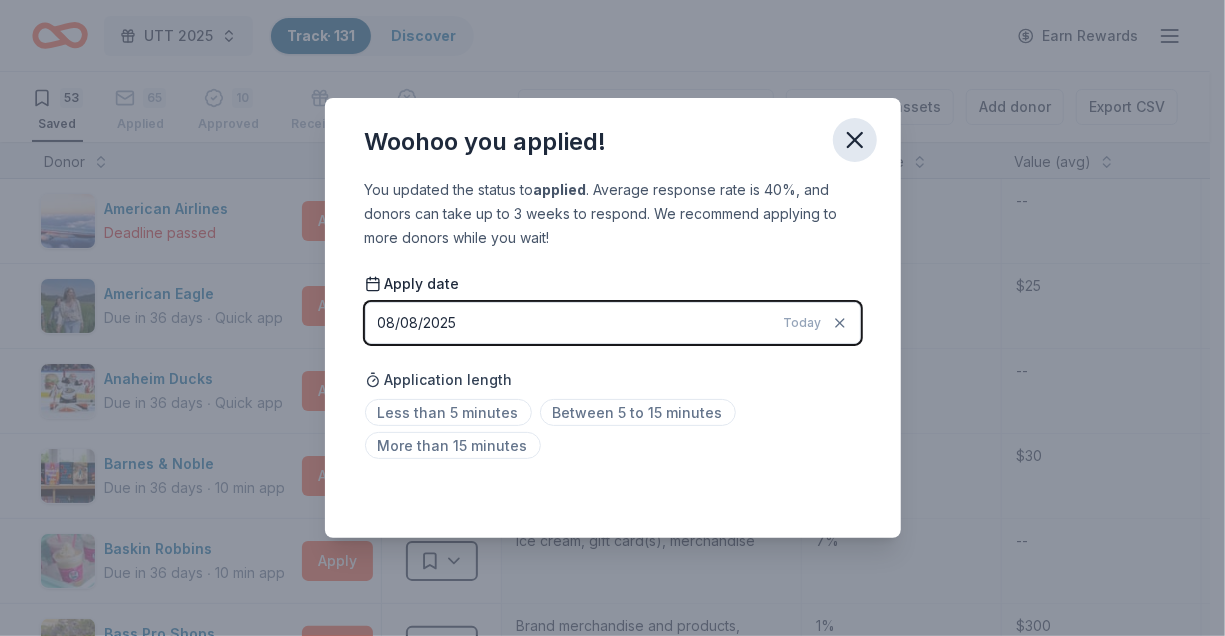 click at bounding box center [855, 140] 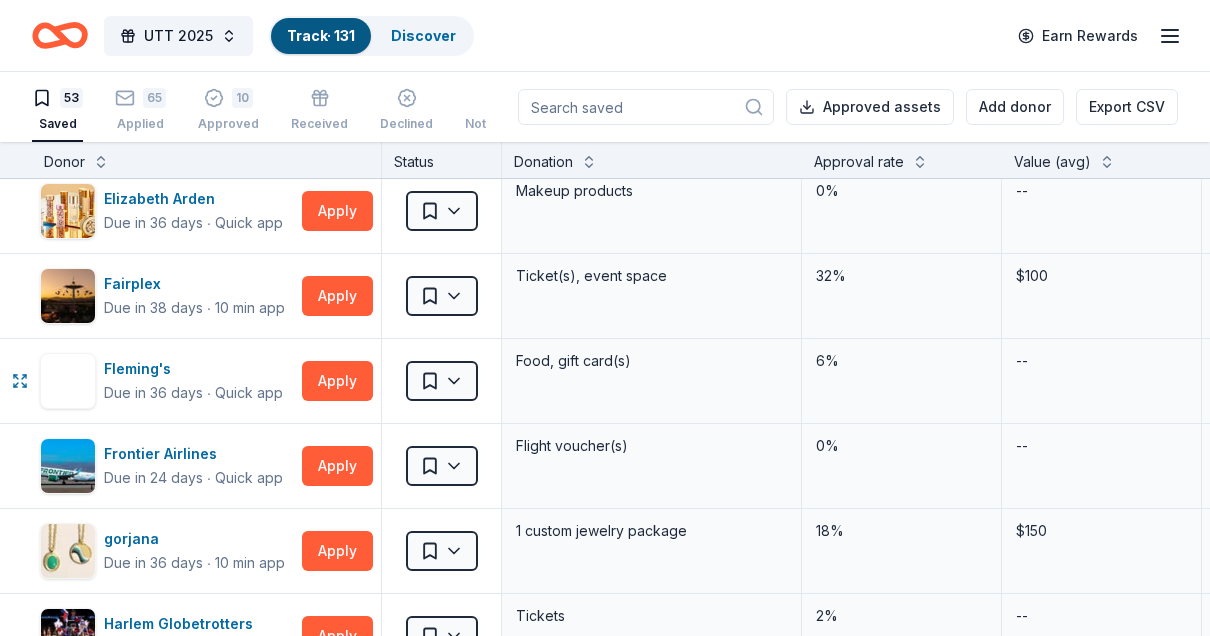 scroll, scrollTop: 1031, scrollLeft: 0, axis: vertical 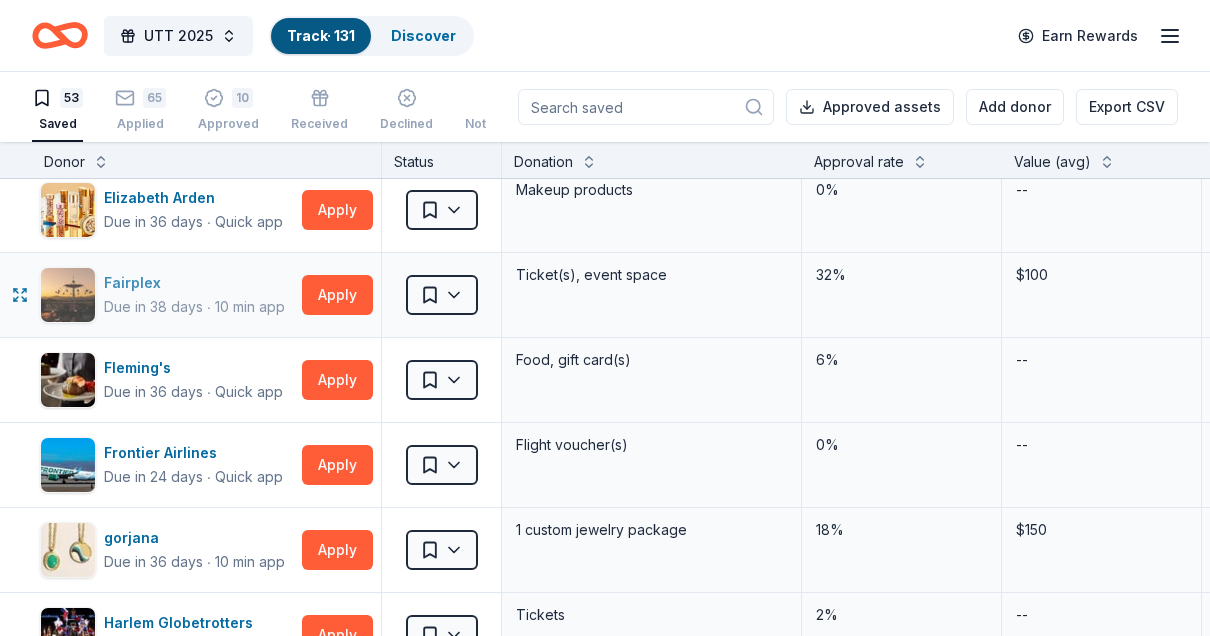 click on "Fairplex" at bounding box center (194, 283) 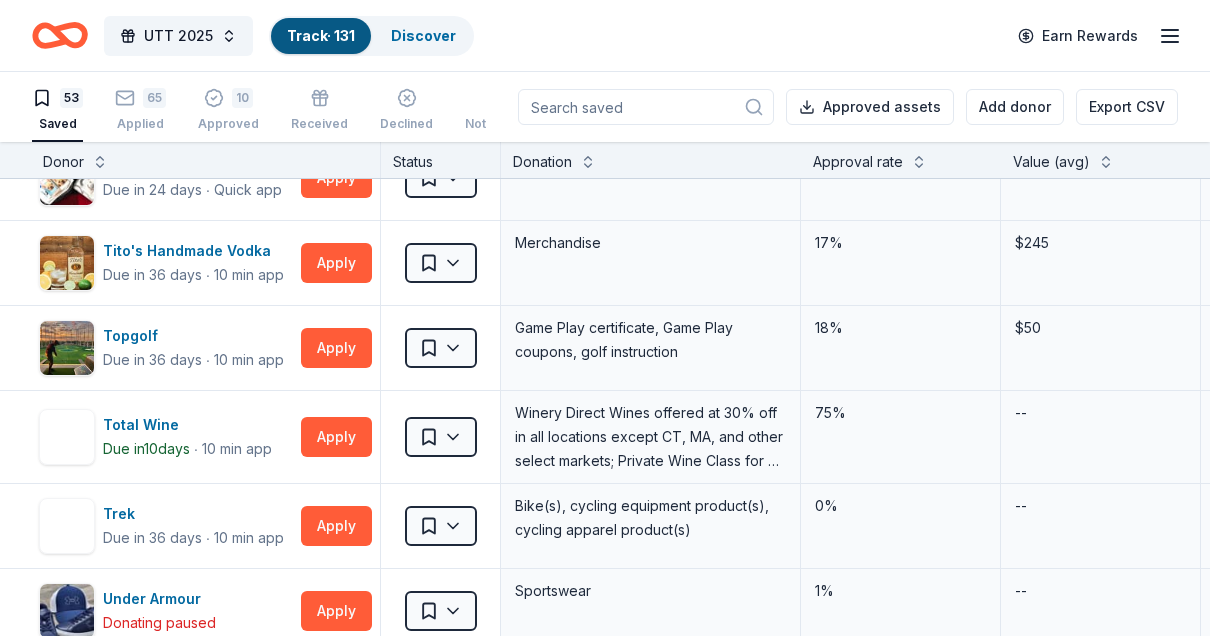 scroll, scrollTop: 3815, scrollLeft: 1, axis: both 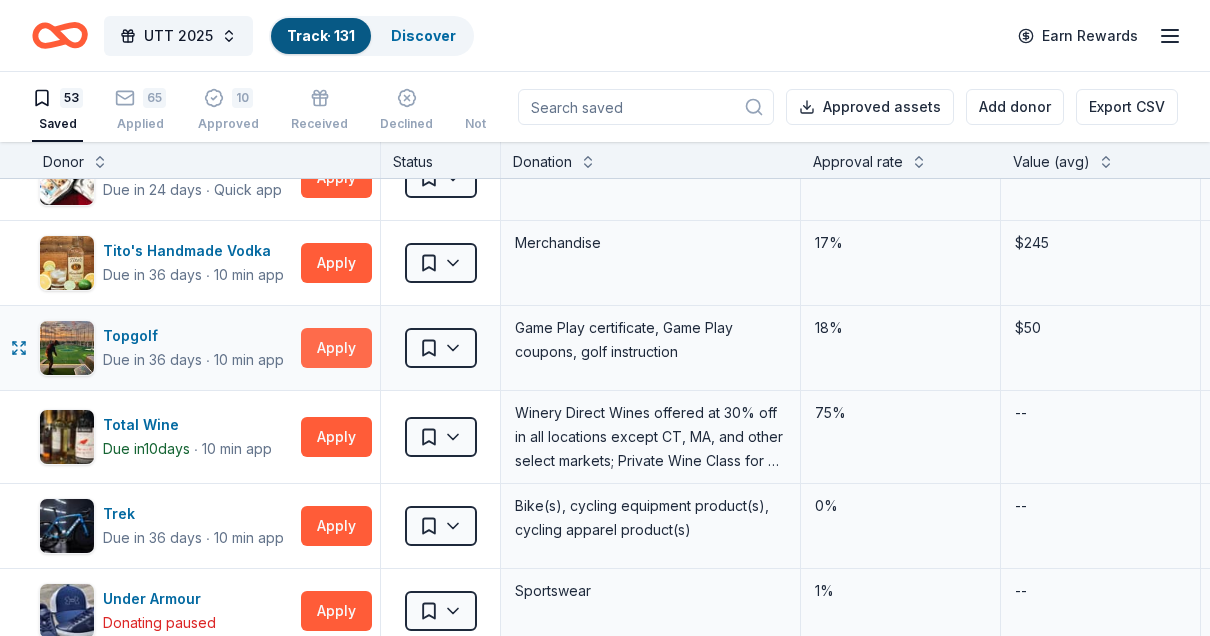 click on "Apply" at bounding box center [336, 348] 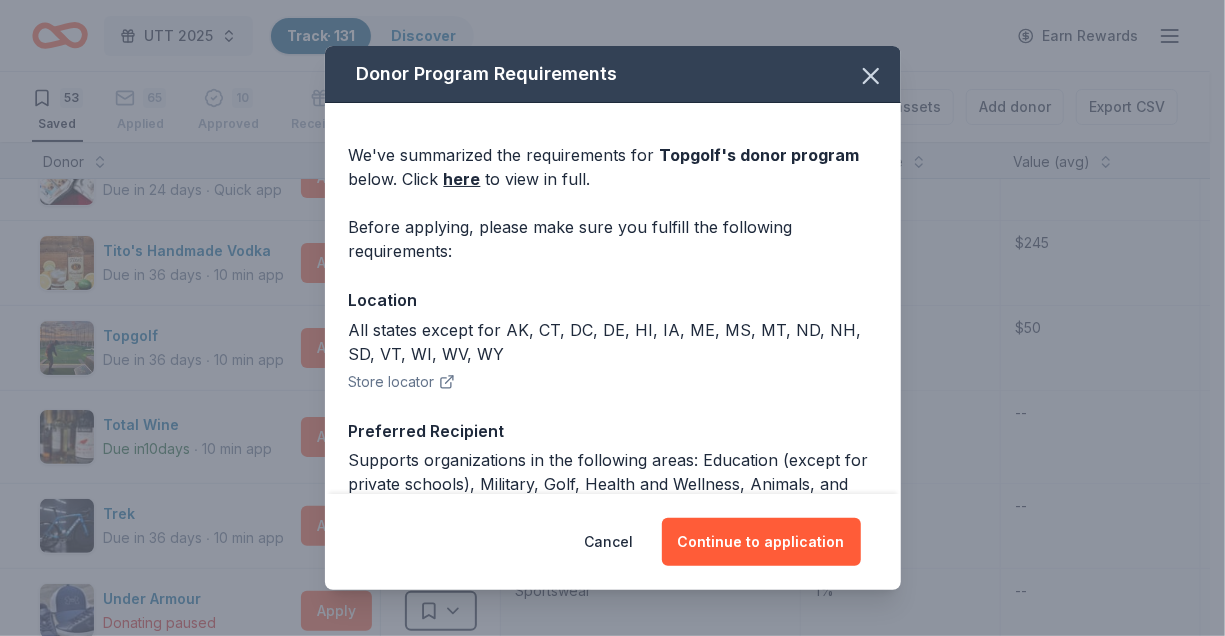 click on "Cancel Continue to application" at bounding box center (613, 542) 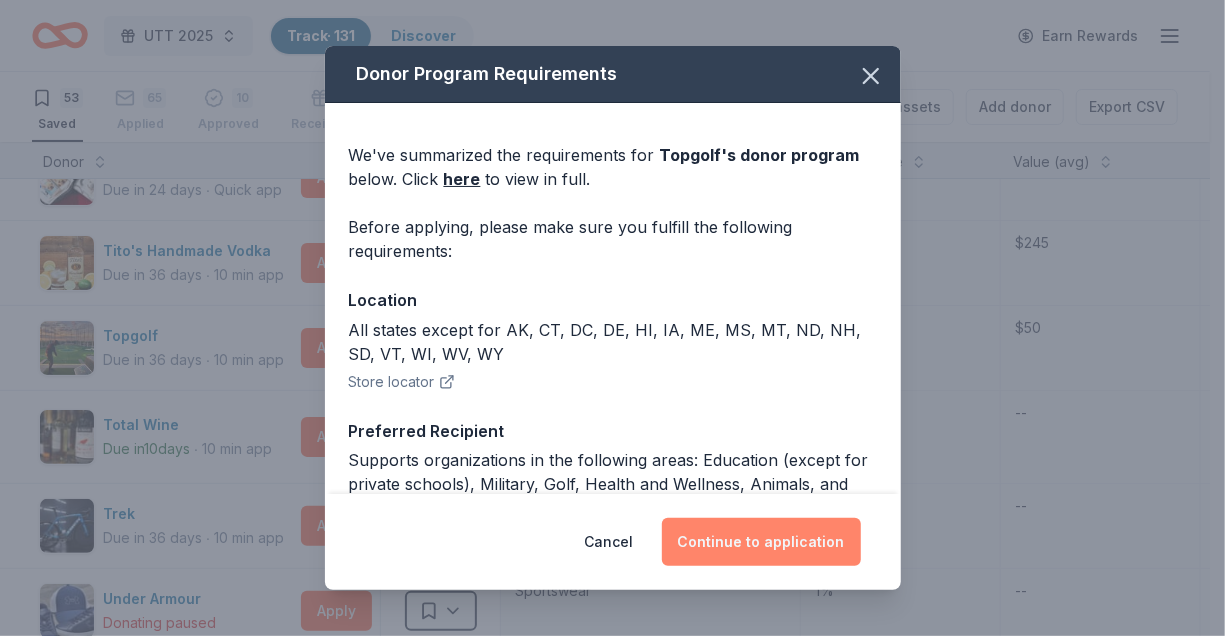 click on "Continue to application" at bounding box center (761, 542) 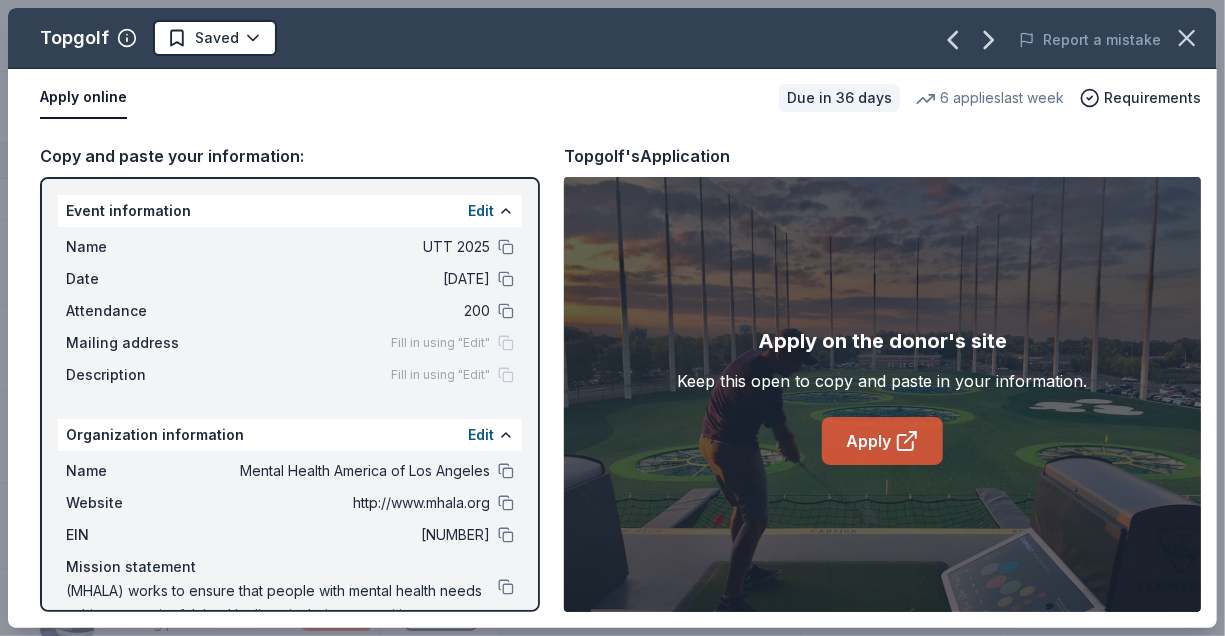 click on "Apply" at bounding box center [882, 441] 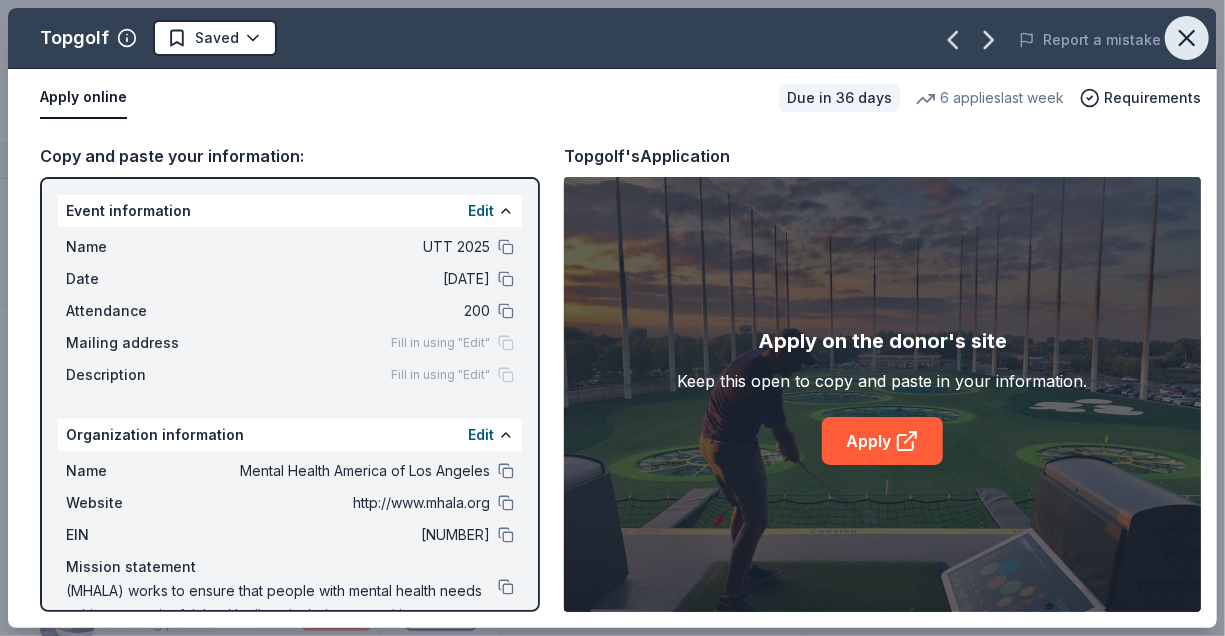 click 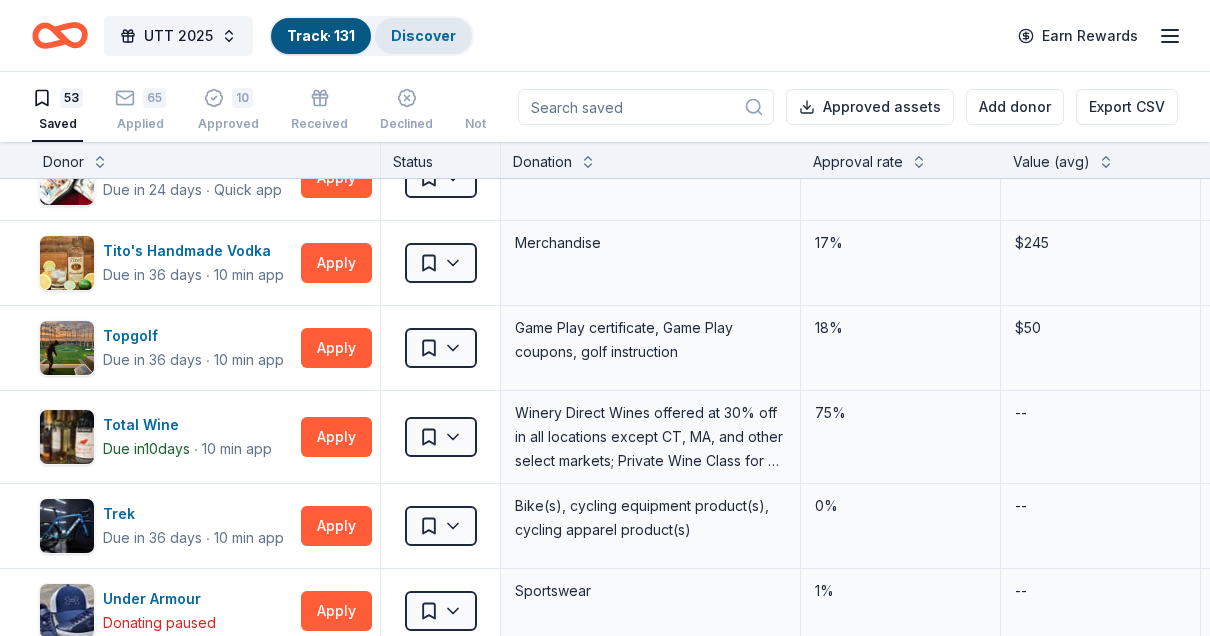 click on "Discover" at bounding box center (423, 36) 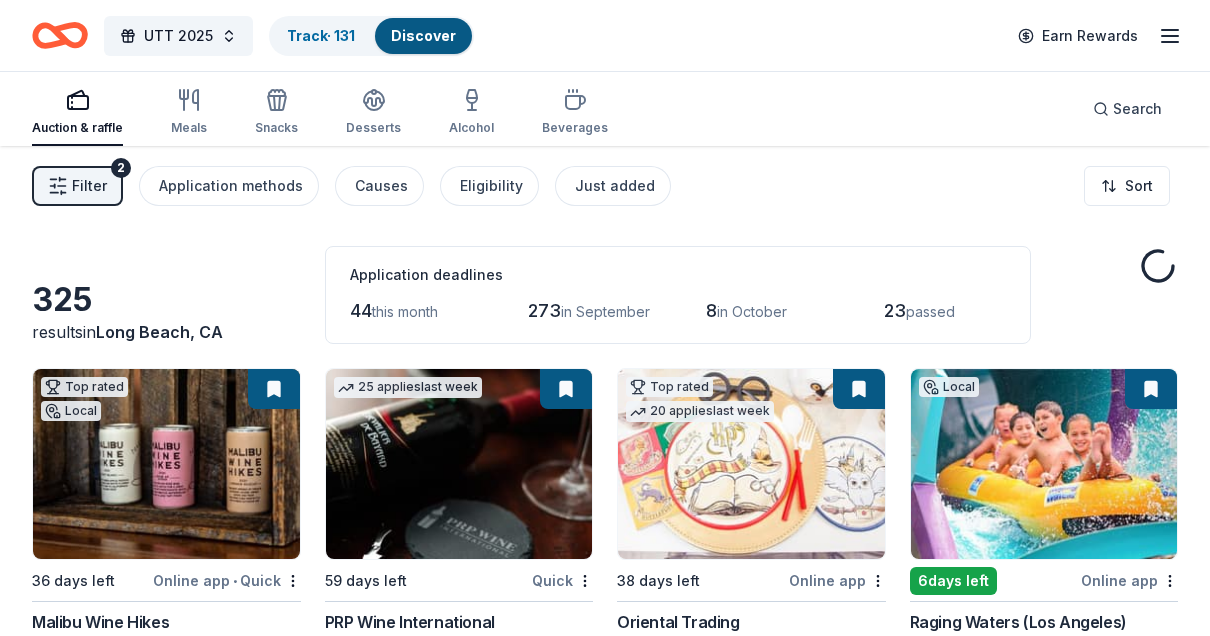 scroll, scrollTop: 126, scrollLeft: 0, axis: vertical 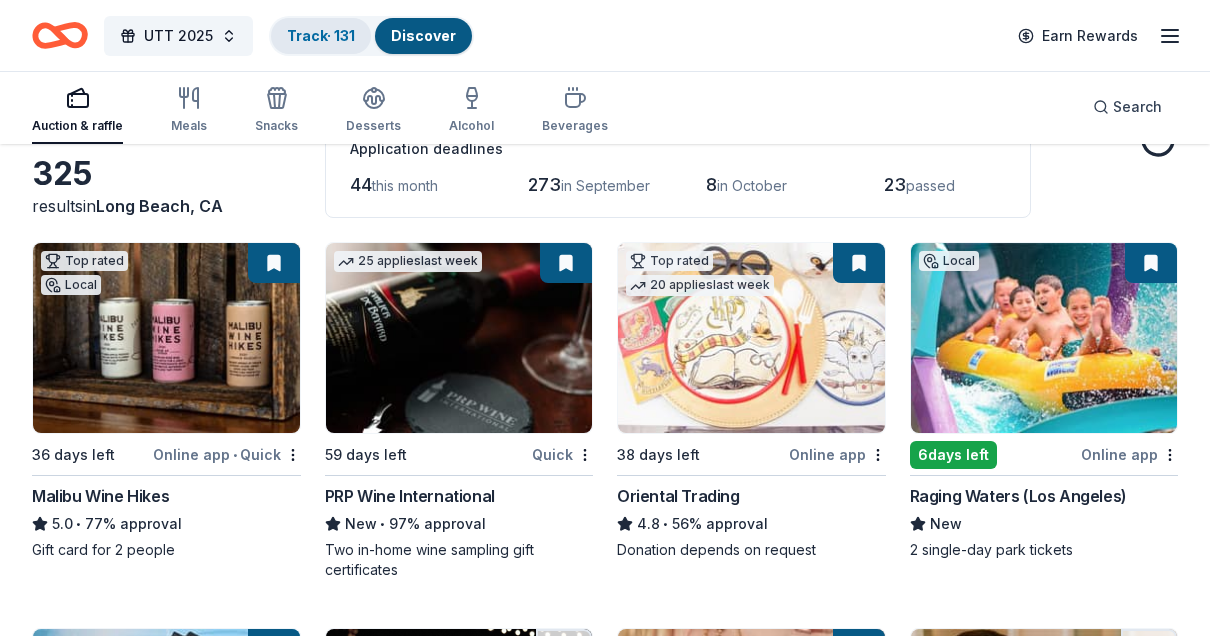 click on "Track  · 131" at bounding box center [321, 35] 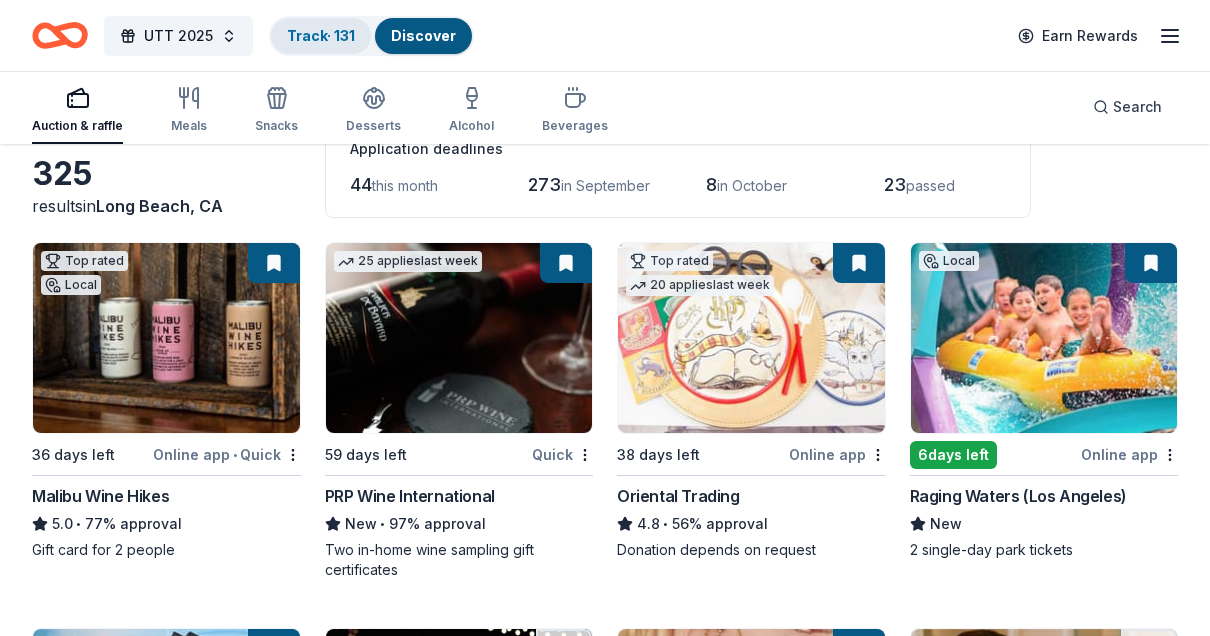 click on "Track  · 131" at bounding box center [321, 36] 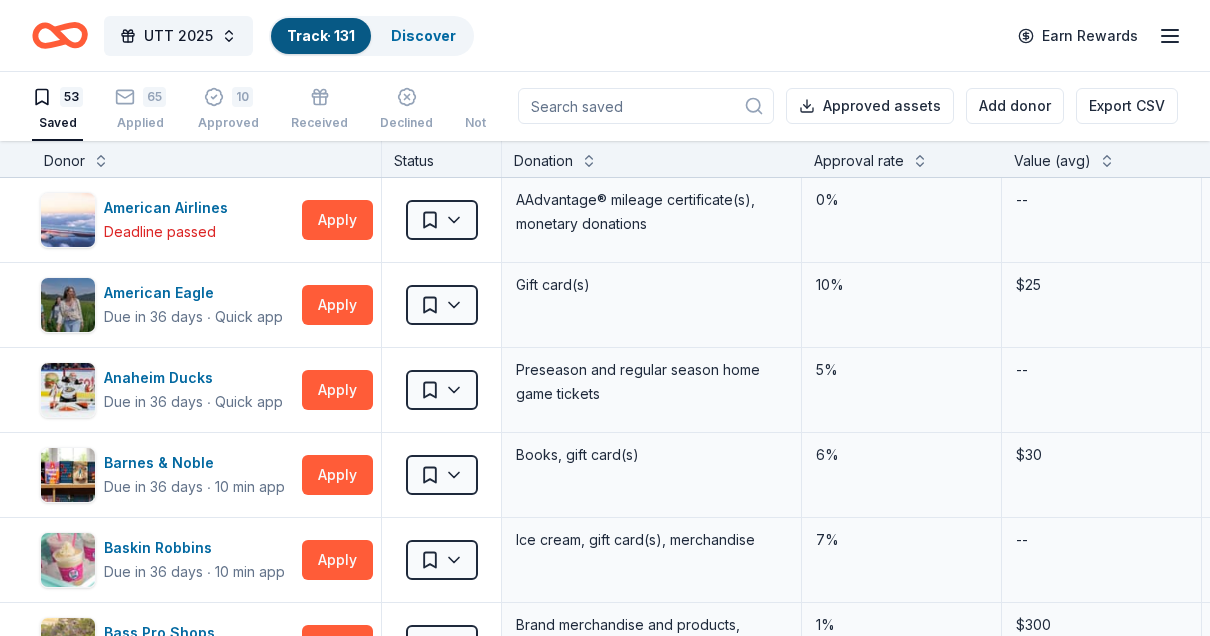scroll, scrollTop: 0, scrollLeft: 0, axis: both 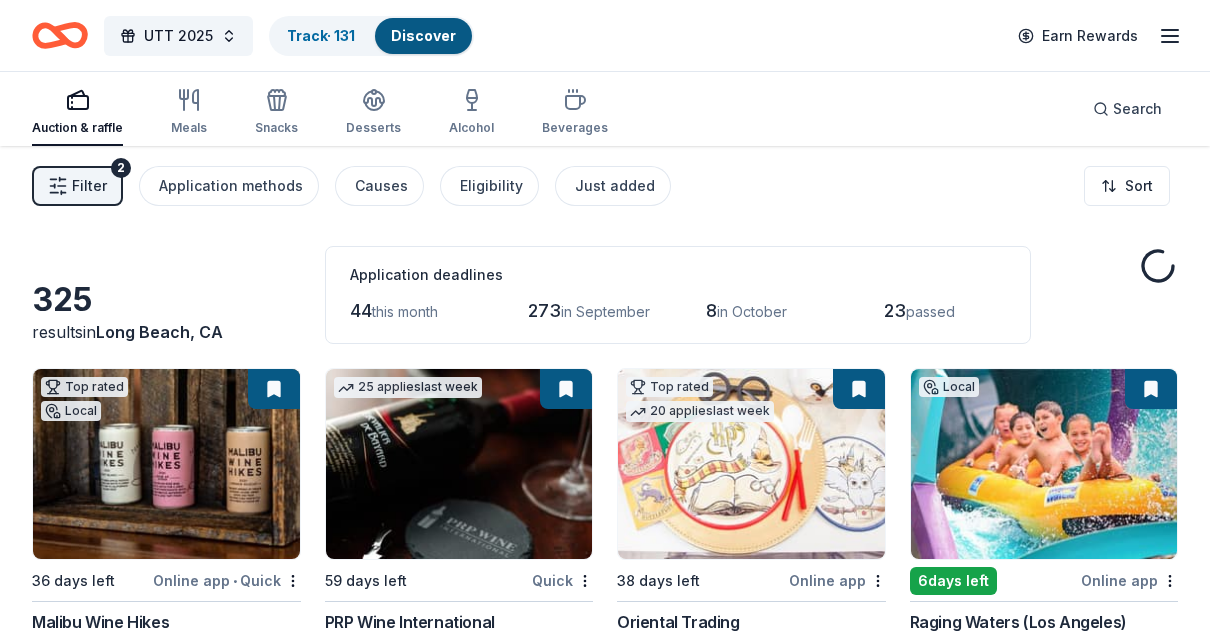 click on "Auction & raffle Meals Snacks Desserts Alcohol Beverages" at bounding box center [320, 113] 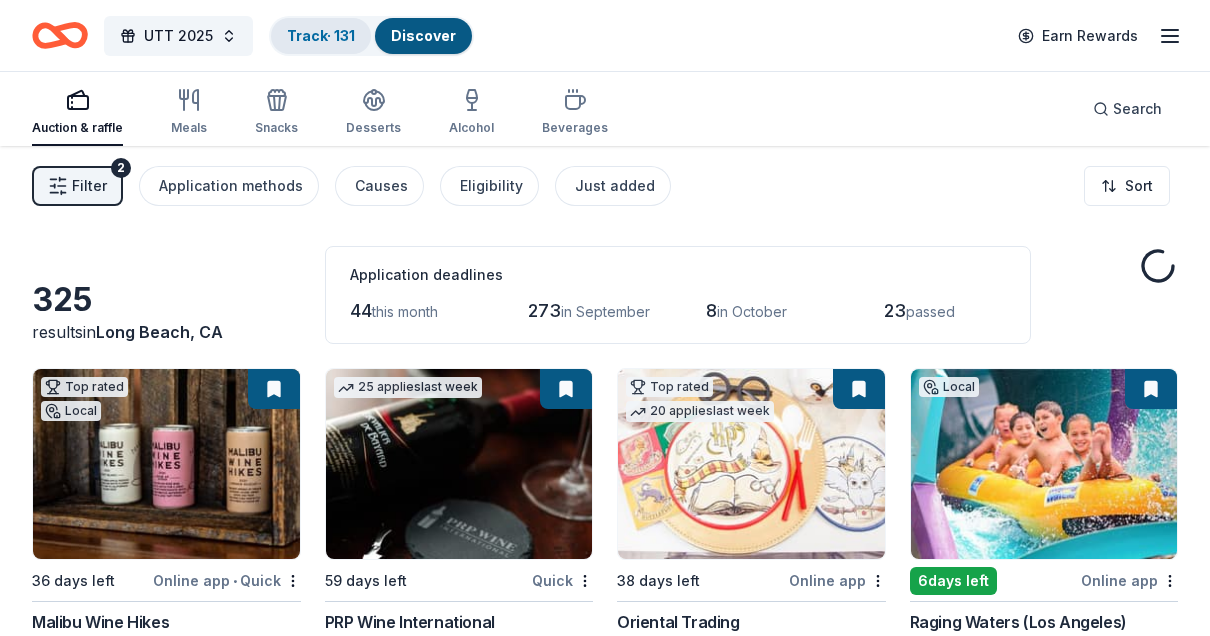 click on "Track  · 131" at bounding box center (321, 36) 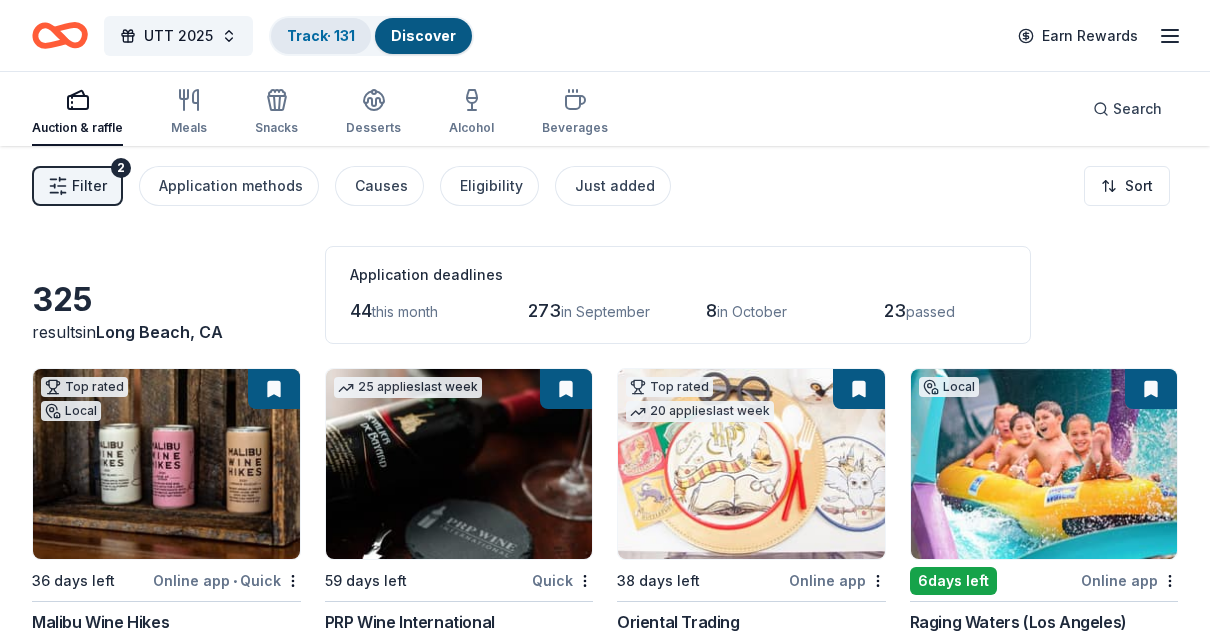 click on "Track  · 131" at bounding box center (321, 35) 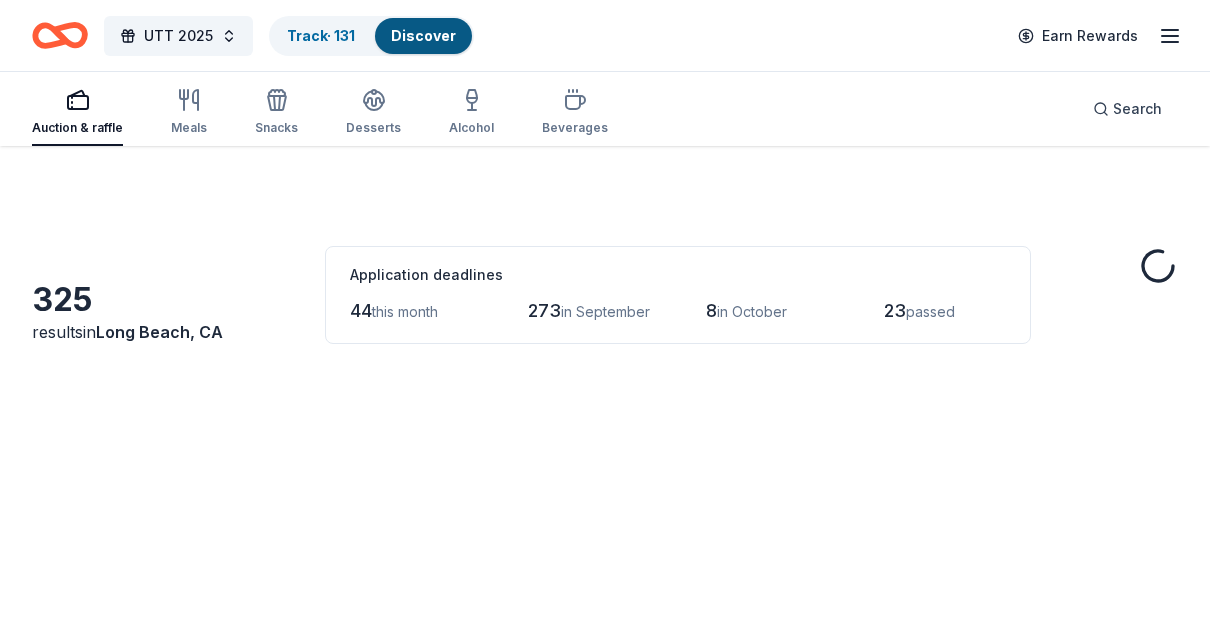 scroll, scrollTop: 0, scrollLeft: 0, axis: both 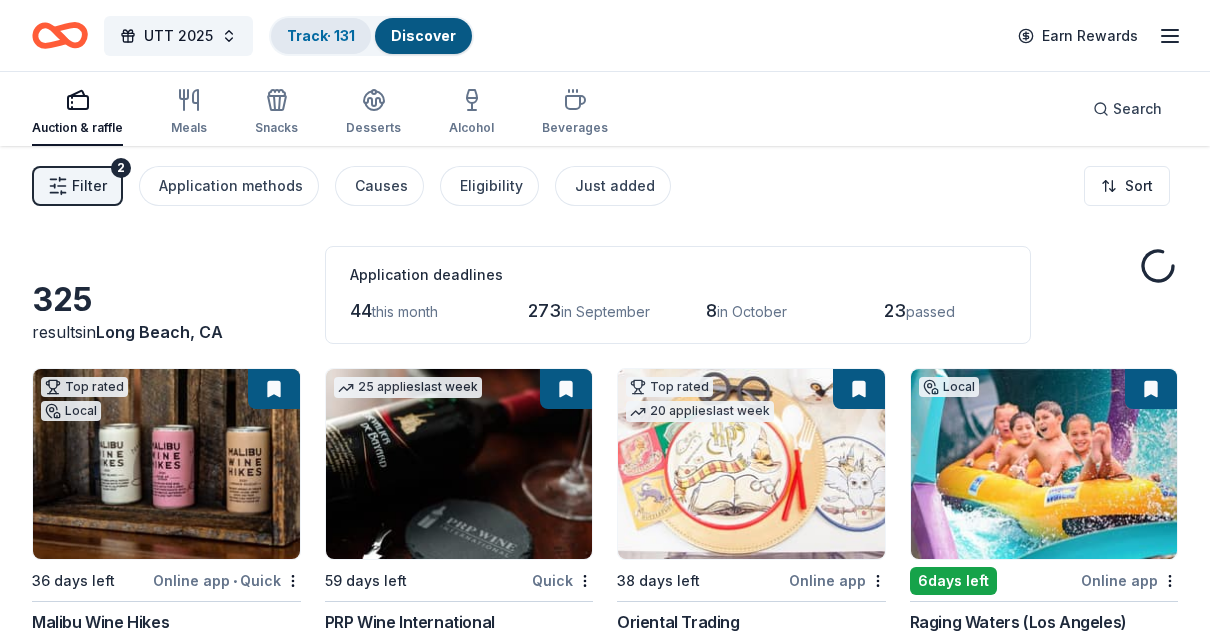 click on "Track  · 131" at bounding box center (321, 35) 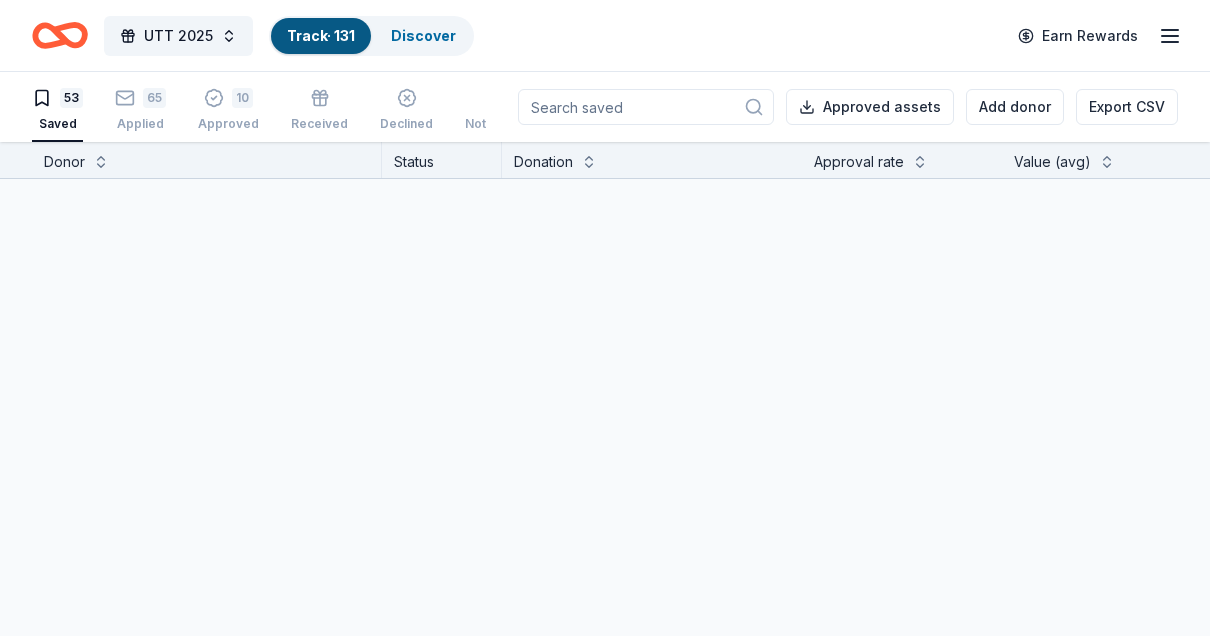 scroll, scrollTop: 0, scrollLeft: 0, axis: both 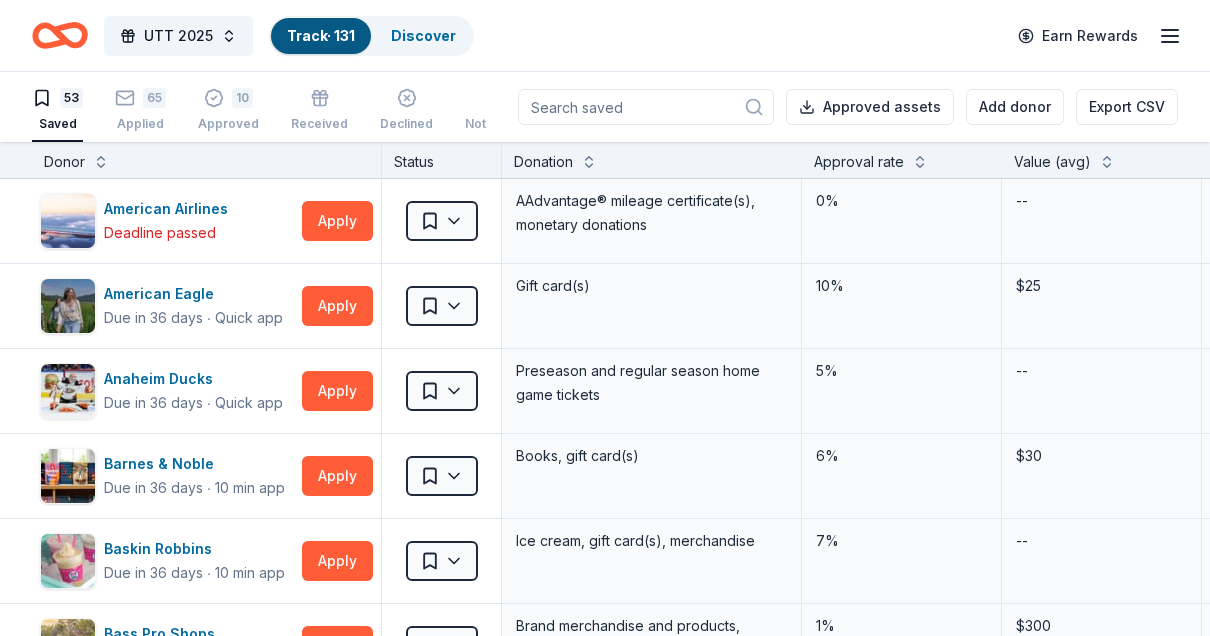 click on "53 Saved 65 Applied 10 Approved Received Declined Not interested  Approved assets Add donor Export CSV" at bounding box center (605, 107) 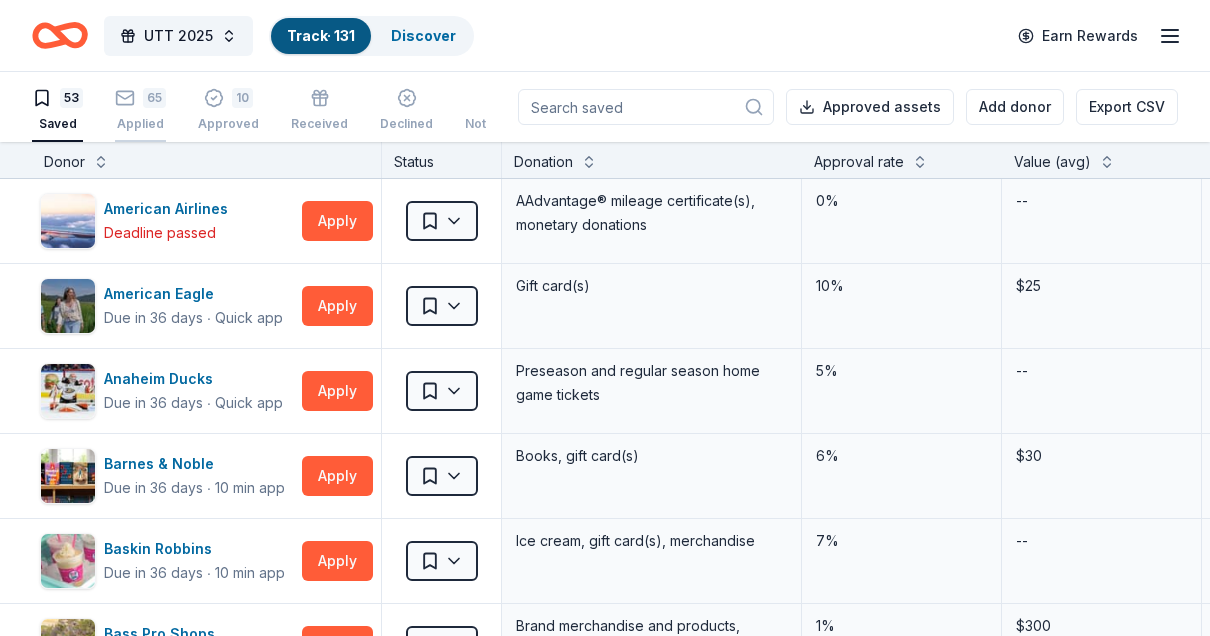 click on "65" at bounding box center [154, 98] 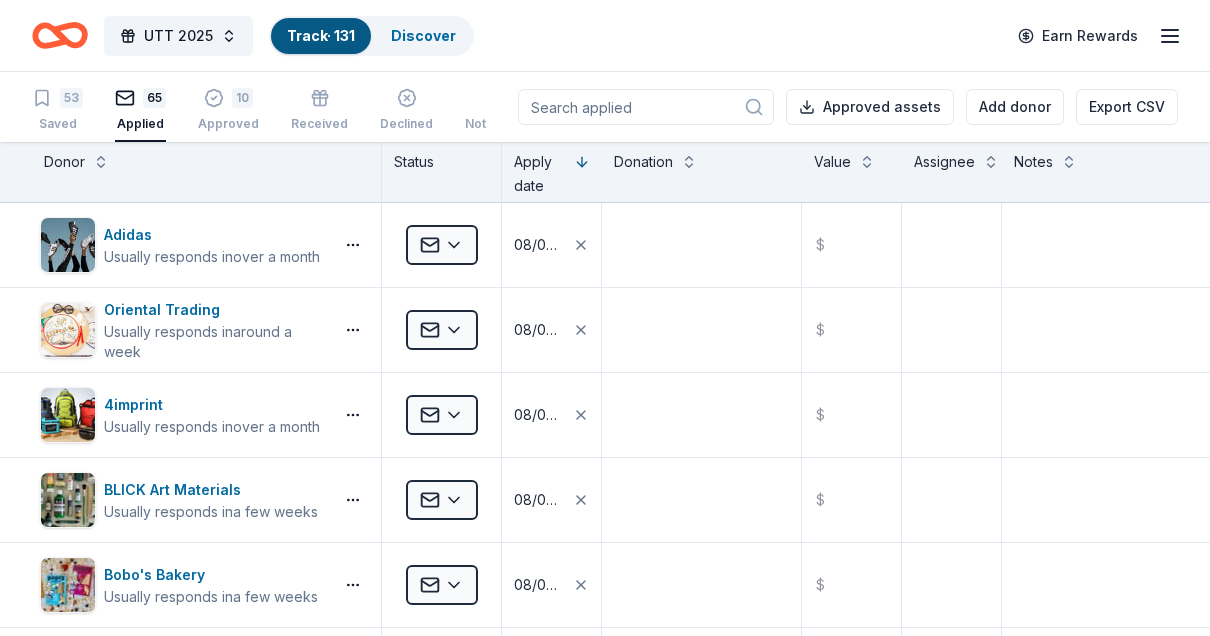 scroll, scrollTop: 0, scrollLeft: 0, axis: both 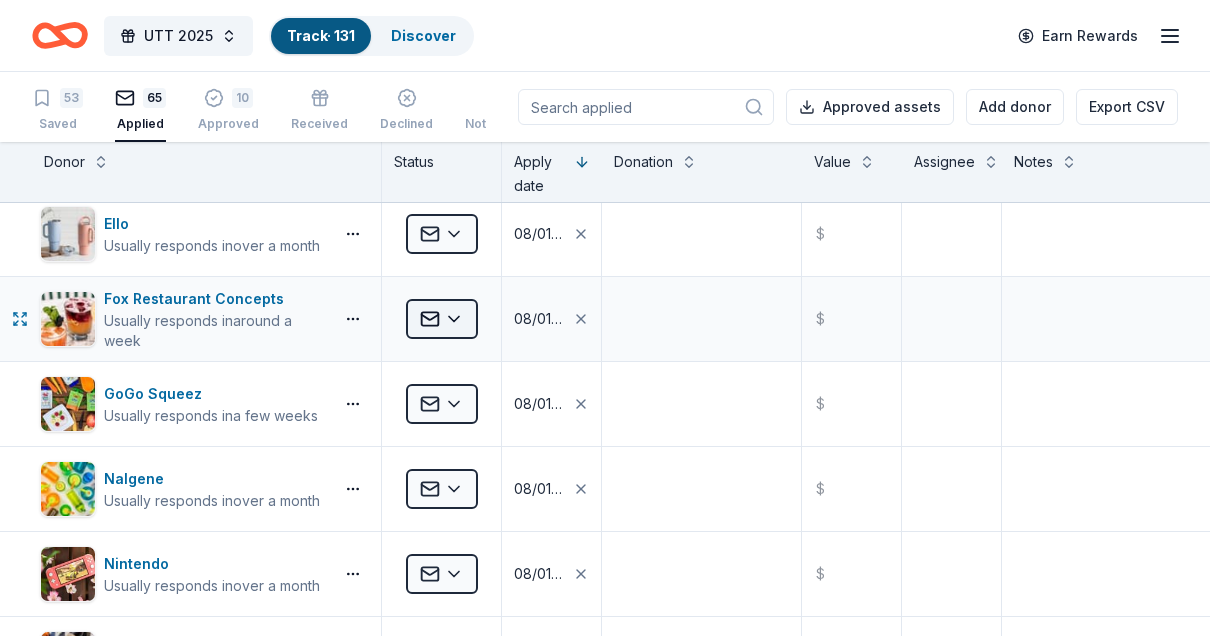 click on "UTT 2025 Track  · 131 Discover Earn Rewards 53 Saved 65 Applied 10 Approved Received Declined Not interested  Approved assets Add donor Export CSV Donor Status Apply date Donation Value Assignee Notes Adidas Usually responds in  over a month Applied [DATE] $ Oriental Trading Usually responds in  around a week Applied [DATE] $ 4imprint Usually responds in  over a month Applied [DATE] $ BLICK Art Materials Usually responds in  a few weeks Applied [DATE] $ Bobo's Bakery Usually responds in  a few weeks Applied [DATE] $ JanSport Usually responds in  over a month Applied [DATE] $ LEGO Usually responds in  a few weeks Applied [DATE] $ PRP Wine International Usually responds in  less than a day Applied [DATE] $ Skechers Usually responds in  over a month Applied [DATE] $ Trekell Art Supply Applied [DATE] $ Bubble & Bee Usually responds in  over a month Applied [DATE] $ Élephante Applied [DATE] $ Ello Usually responds in  over a month Applied [DATE] around a week" at bounding box center (605, 318) 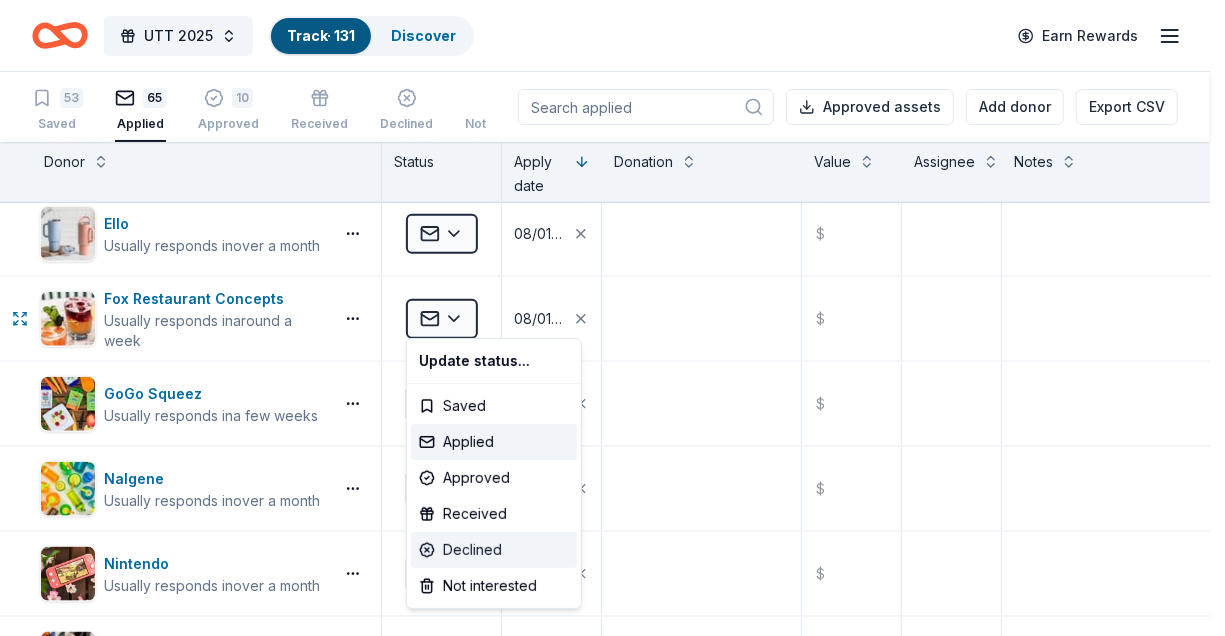 click on "Declined" at bounding box center [494, 550] 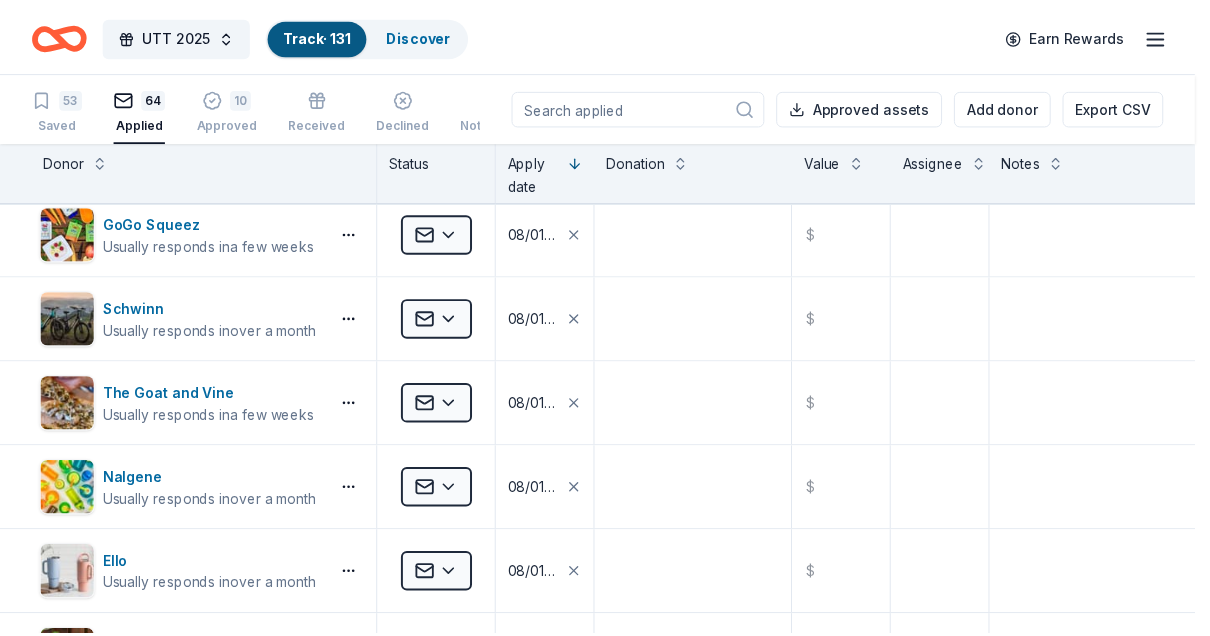 scroll, scrollTop: 438, scrollLeft: 0, axis: vertical 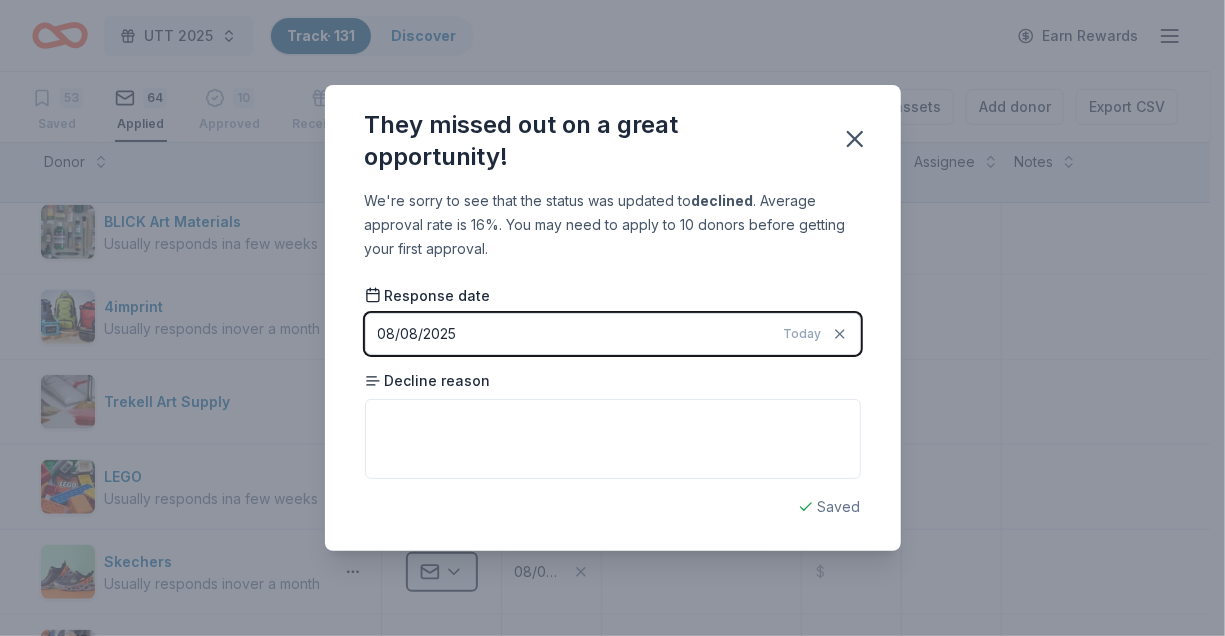 click on "They missed out on a great opportunity!" at bounding box center [613, 137] 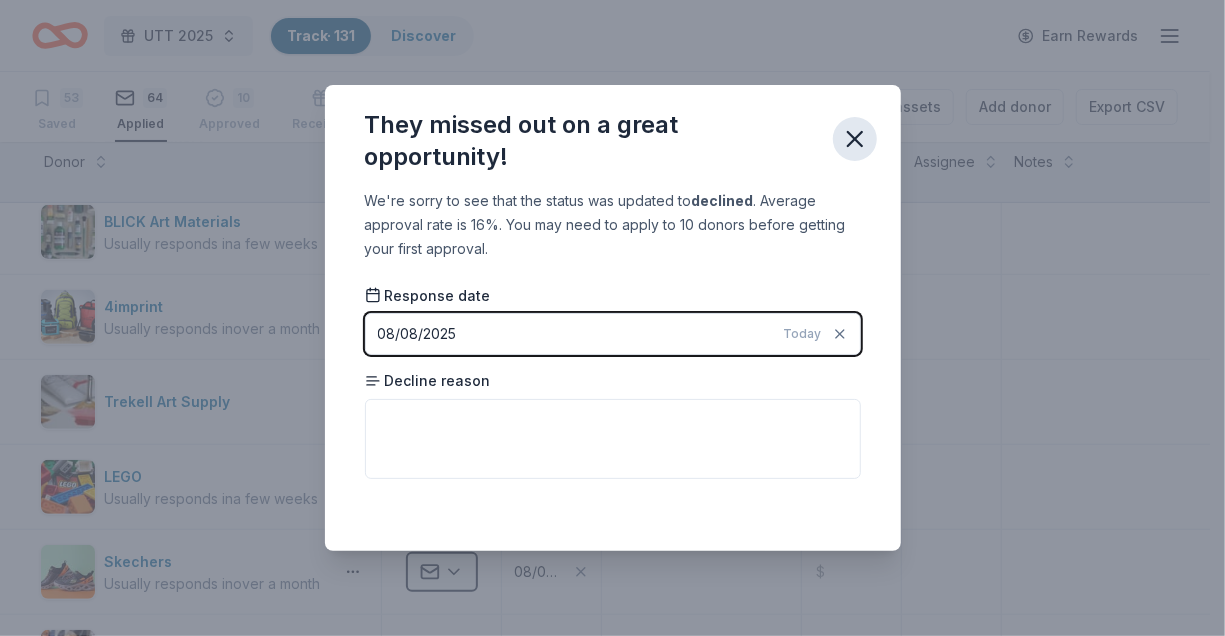 click at bounding box center [855, 139] 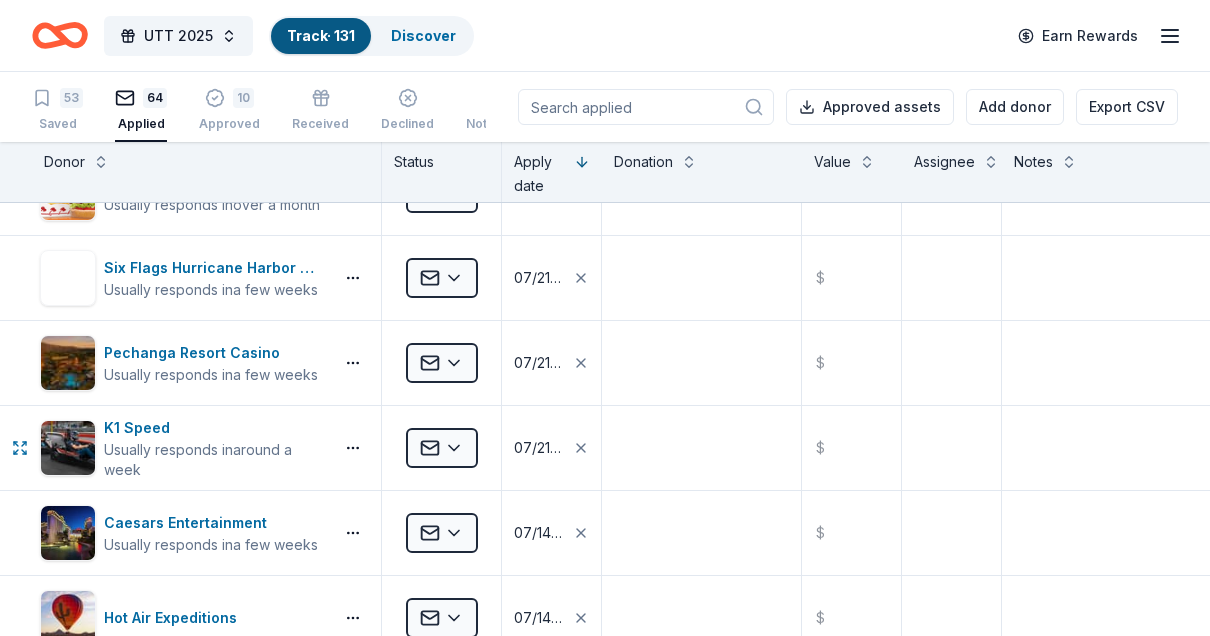 scroll, scrollTop: 1977, scrollLeft: 0, axis: vertical 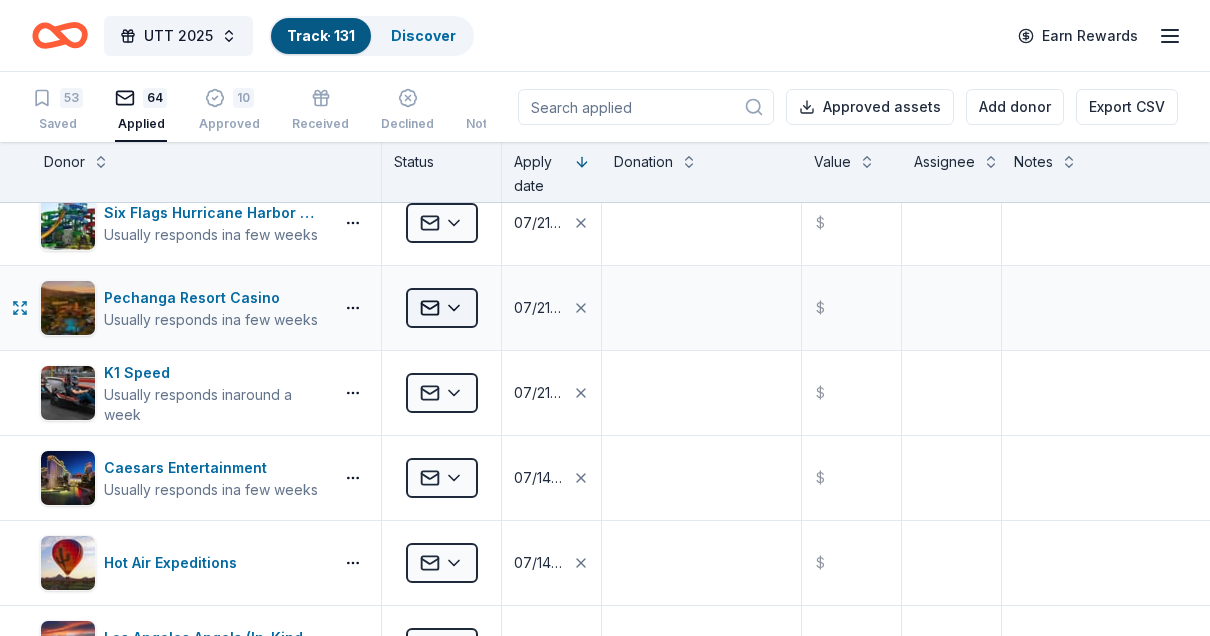 click on "UTT 2025 Track  · 131 Discover Earn Rewards 53 Saved 64 Applied 10 Approved Received Declined Not interested  Approved assets Add donor Export CSV Donor Status Apply date Donation Value Assignee Notes Adidas Usually responds in  over a month Applied [DATE] $ Oriental Trading Usually responds in  around a week Applied [DATE] $ JanSport Usually responds in  over a month Applied [DATE] $ PRP Wine International Usually responds in  less than a day Applied [DATE] $ Bobo's Bakery Usually responds in  a few weeks Applied [DATE] $ BLICK Art Materials Usually responds in  a few weeks Applied [DATE] $ 4imprint Usually responds in  over a month Applied [DATE] $ Trekell Art Supply Applied [DATE] $ LEGO Usually responds in  a few weeks Applied [DATE] $ Skechers Usually responds in  over a month Applied [DATE] $ North Italia Usually responds in  over a month Applied [DATE] $ Élephante Applied [DATE] $ GoGo Squeez Usually responds in  a few weeks Applied [DATE] $ Schwinn" at bounding box center [605, 318] 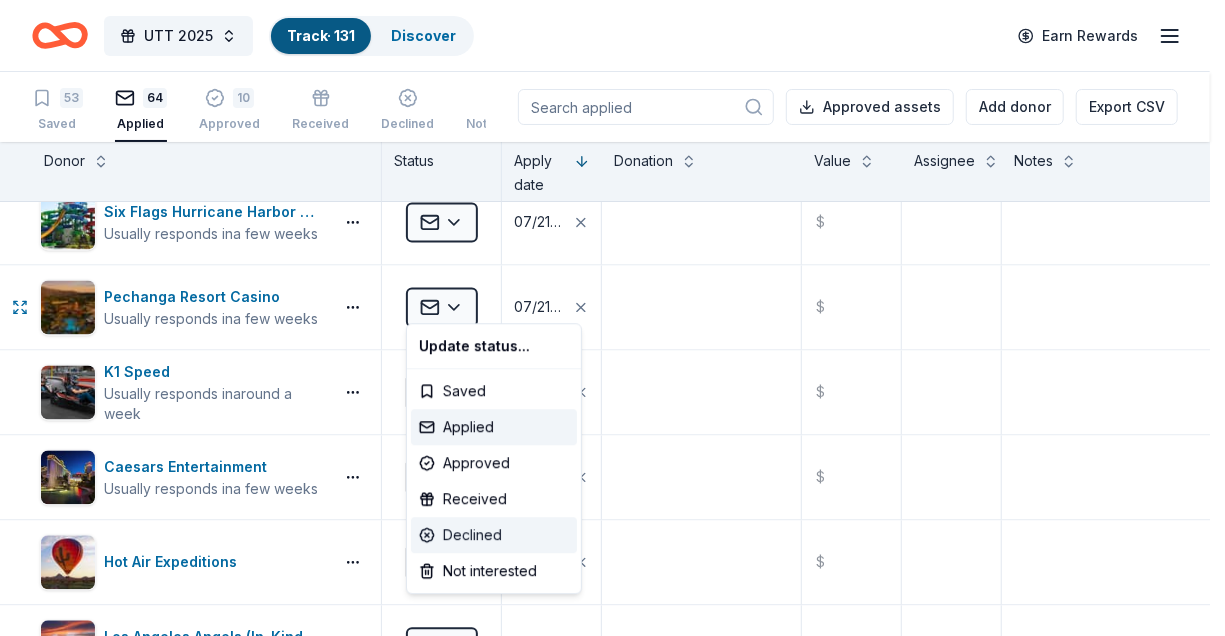 click on "Declined" at bounding box center (494, 535) 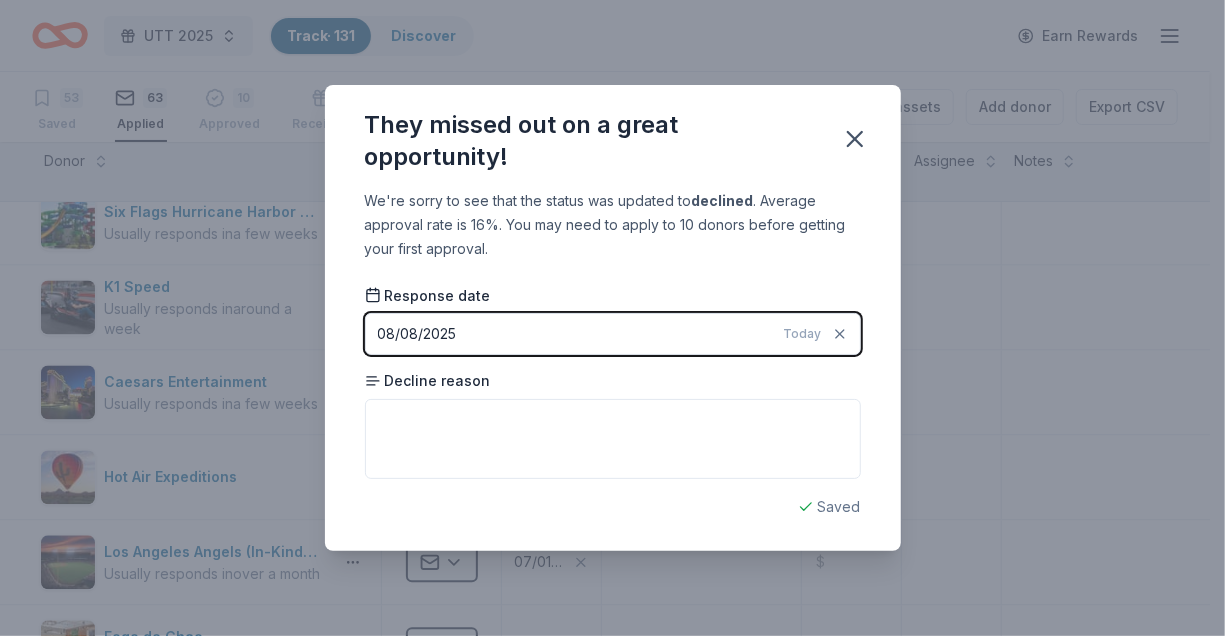 click on "They missed out on a great opportunity! We're sorry to see that the status was updated to  declined . Average approval rate is 16%. You may need to apply to 10 donors before getting your first approval. Response date [DATE] Today Decline reason Saved" at bounding box center [612, 318] 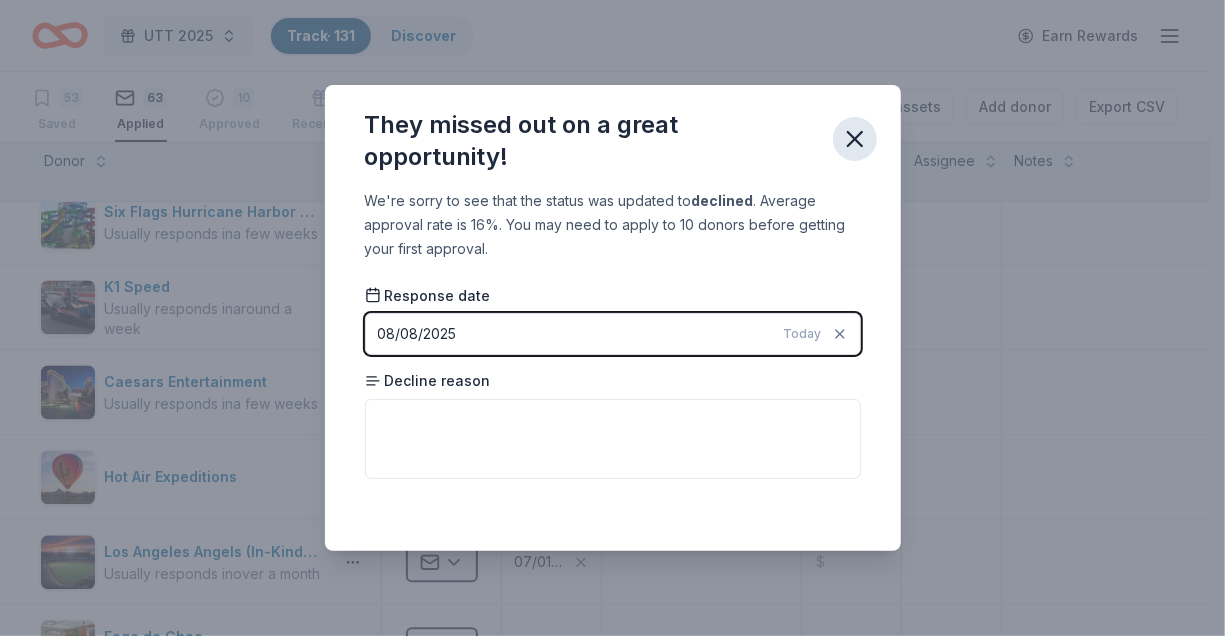 click 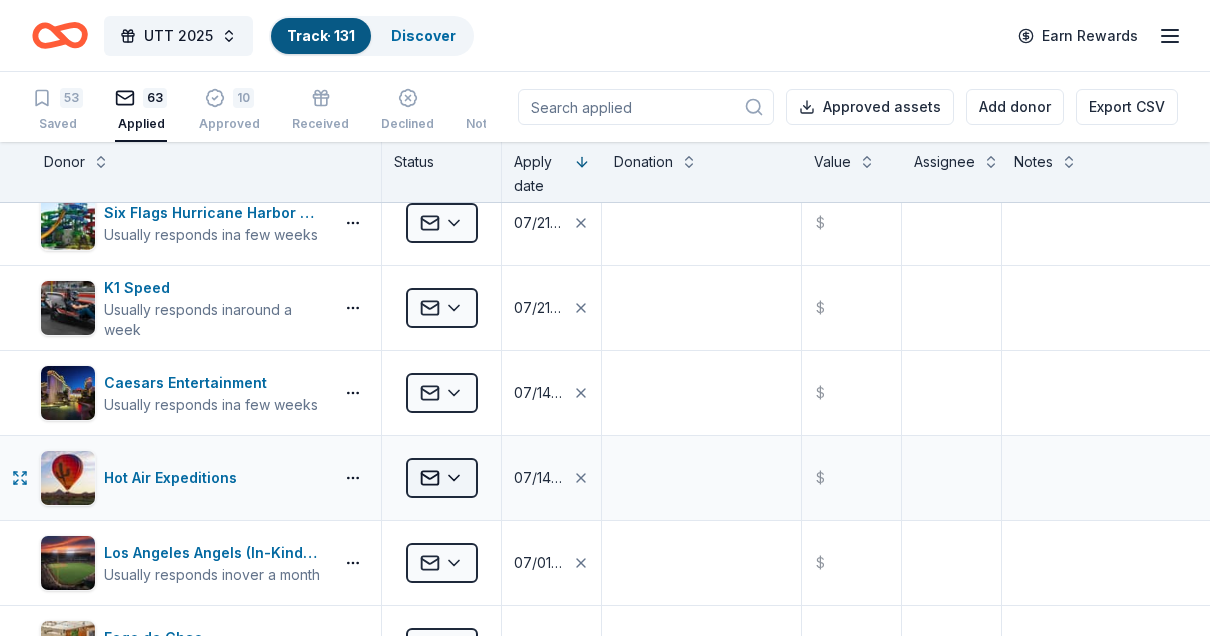click on "UTT 2025 Track  · 131 Discover Earn Rewards 53 Saved 63 Applied 10 Approved Received Declined Not interested  Approved assets Add donor Export CSV Donor Status Apply date Donation Value Assignee Notes Adidas Usually responds in  over a month Applied [DATE] $ Oriental Trading Usually responds in  around a week Applied [DATE] $ JanSport Usually responds in  over a month Applied [DATE] $ PRP Wine International Usually responds in  less than a day Applied [DATE] $ Bobo's Bakery Usually responds in  a few weeks Applied [DATE] $ BLICK Art Materials Usually responds in  a few weeks Applied [DATE] $ 4imprint Usually responds in  over a month Applied [DATE] $ Trekell Art Supply Applied [DATE] $ LEGO Usually responds in  a few weeks Applied [DATE] $ Skechers Usually responds in  over a month Applied [DATE] $ North Italia Usually responds in  over a month Applied [DATE] $ Élephante Applied [DATE] $ GoGo Squeez Usually responds in  a few weeks Applied [DATE] $ Schwinn" at bounding box center [605, 318] 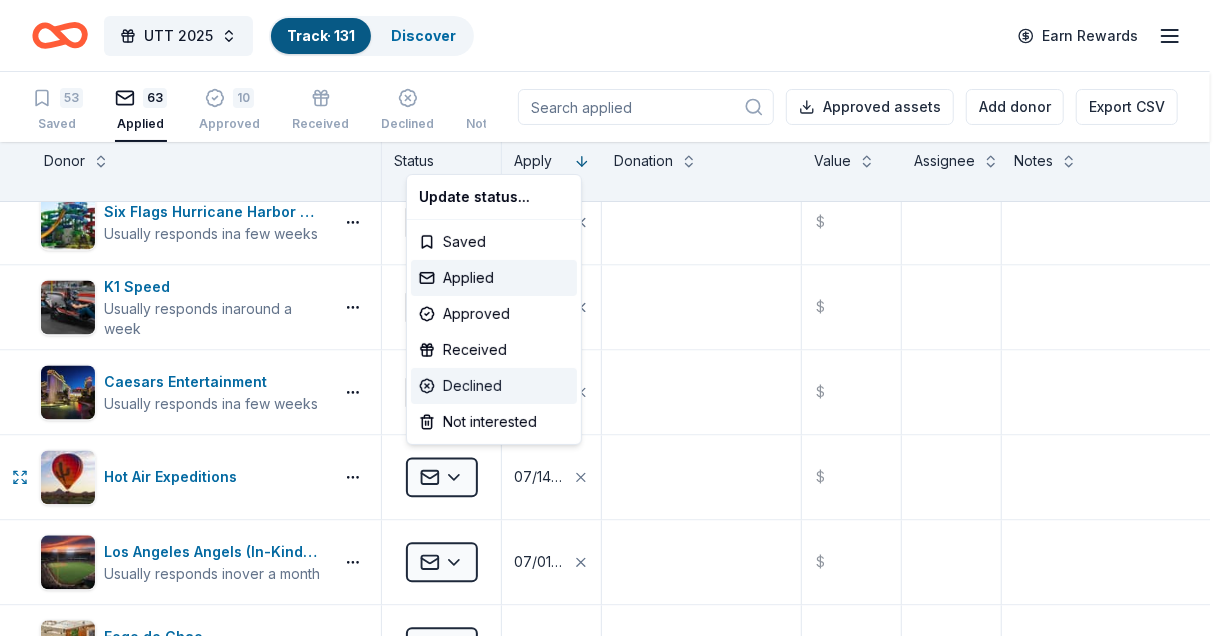 click on "Declined" at bounding box center [494, 386] 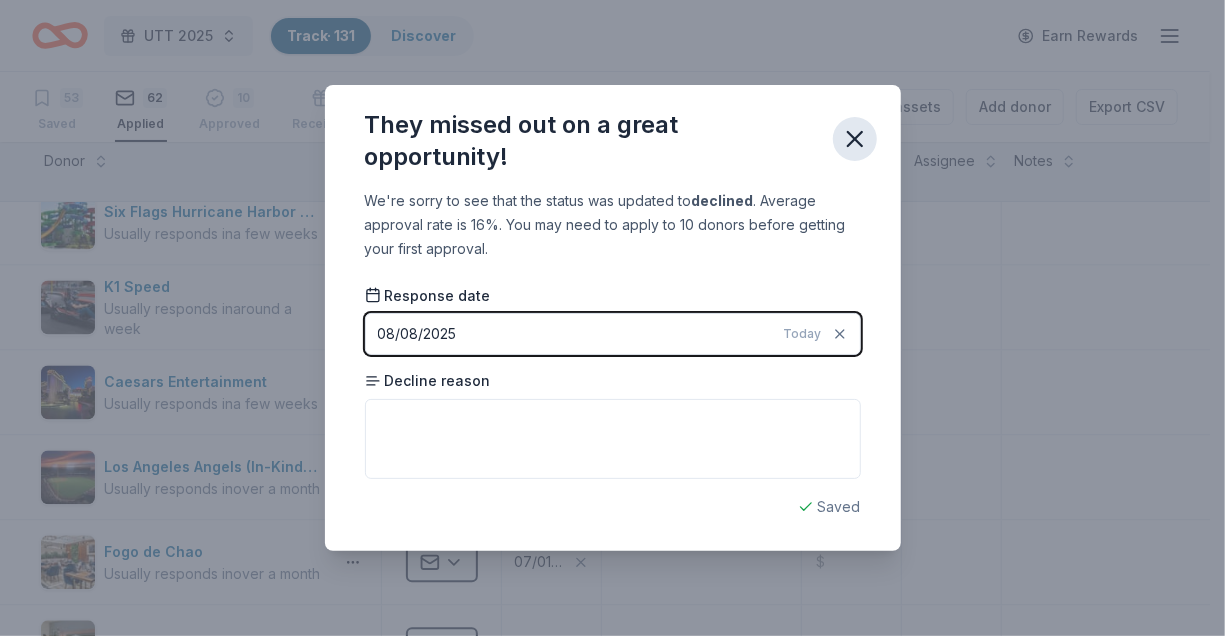 click 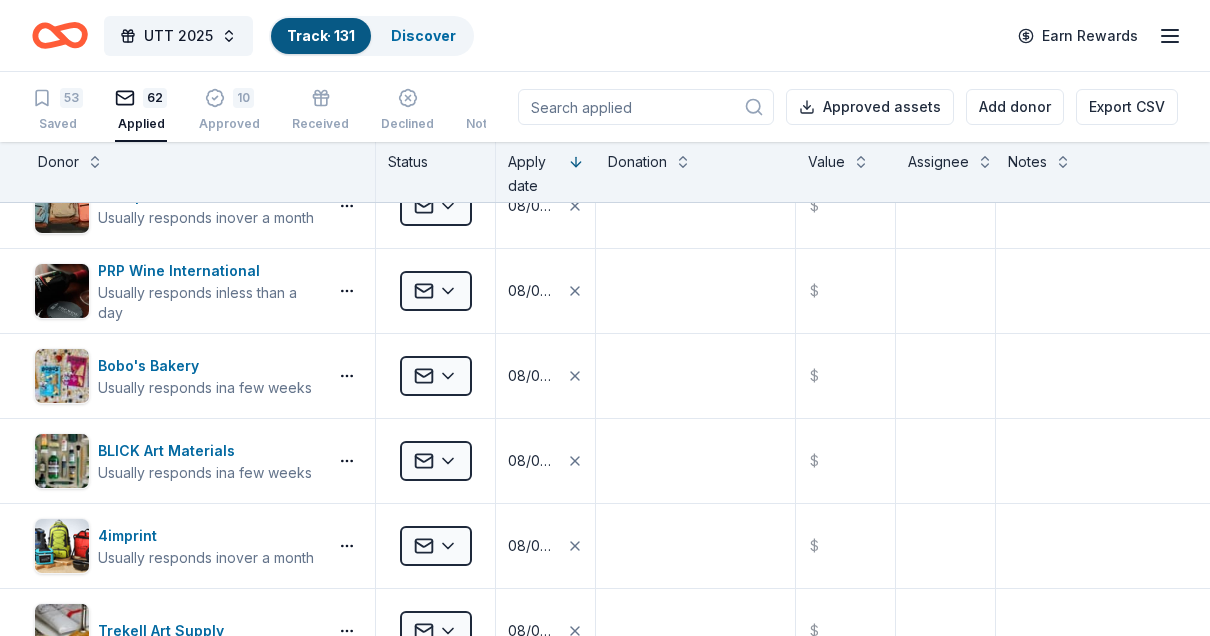 scroll, scrollTop: 0, scrollLeft: 6, axis: horizontal 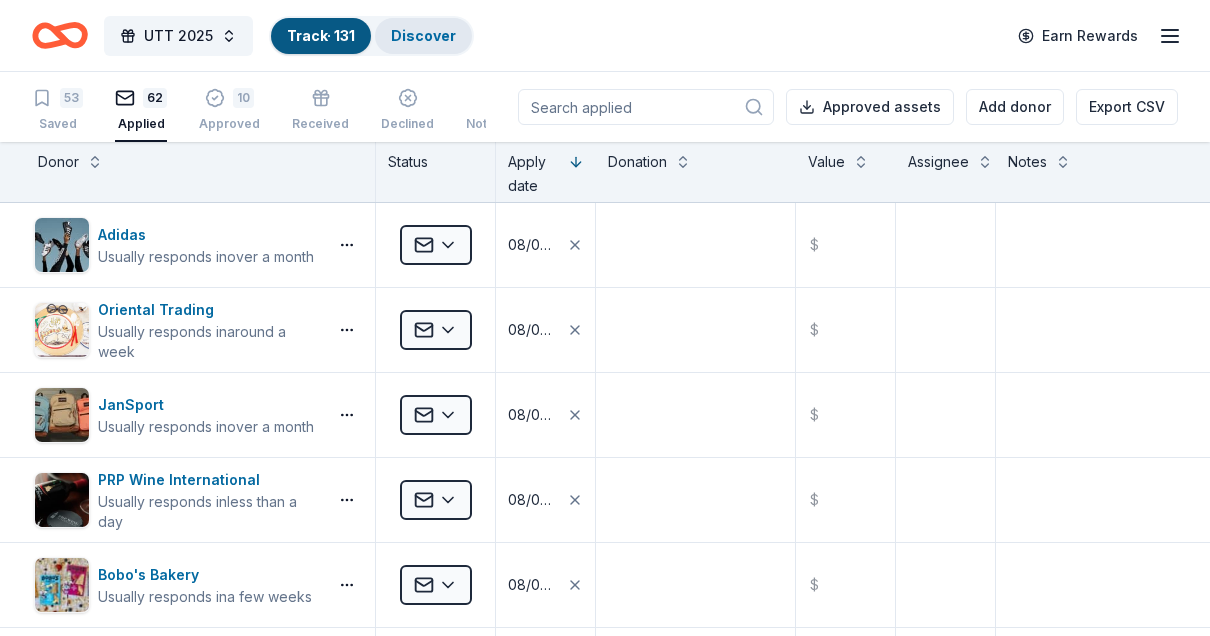 click on "Discover" at bounding box center (423, 35) 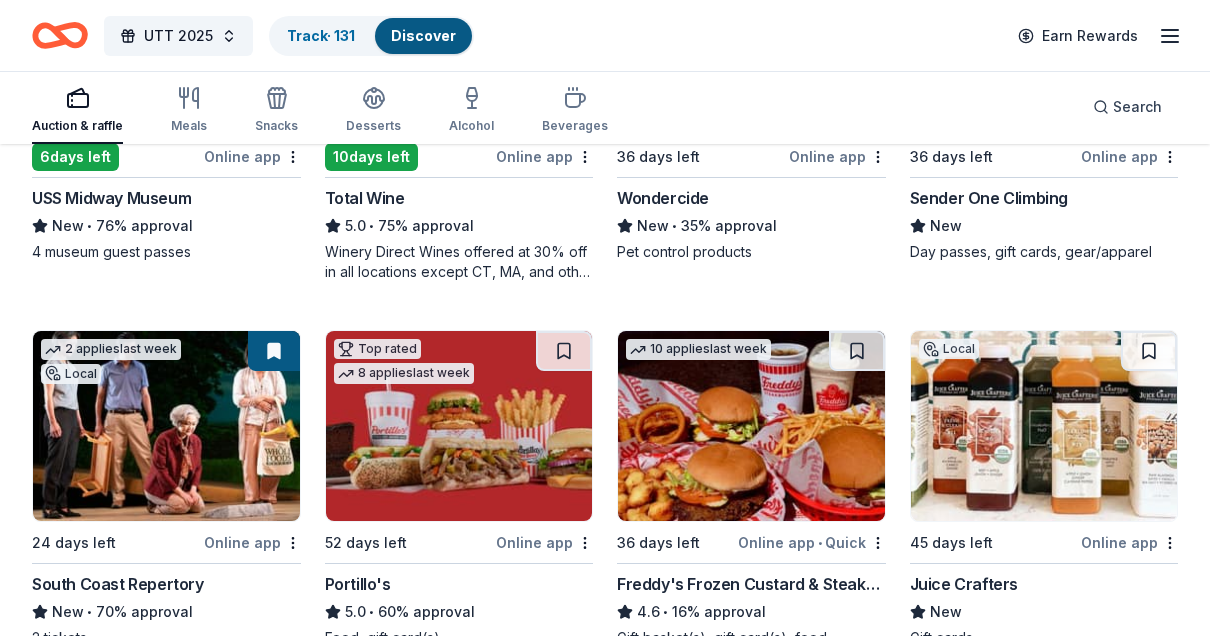 scroll, scrollTop: 1983, scrollLeft: 0, axis: vertical 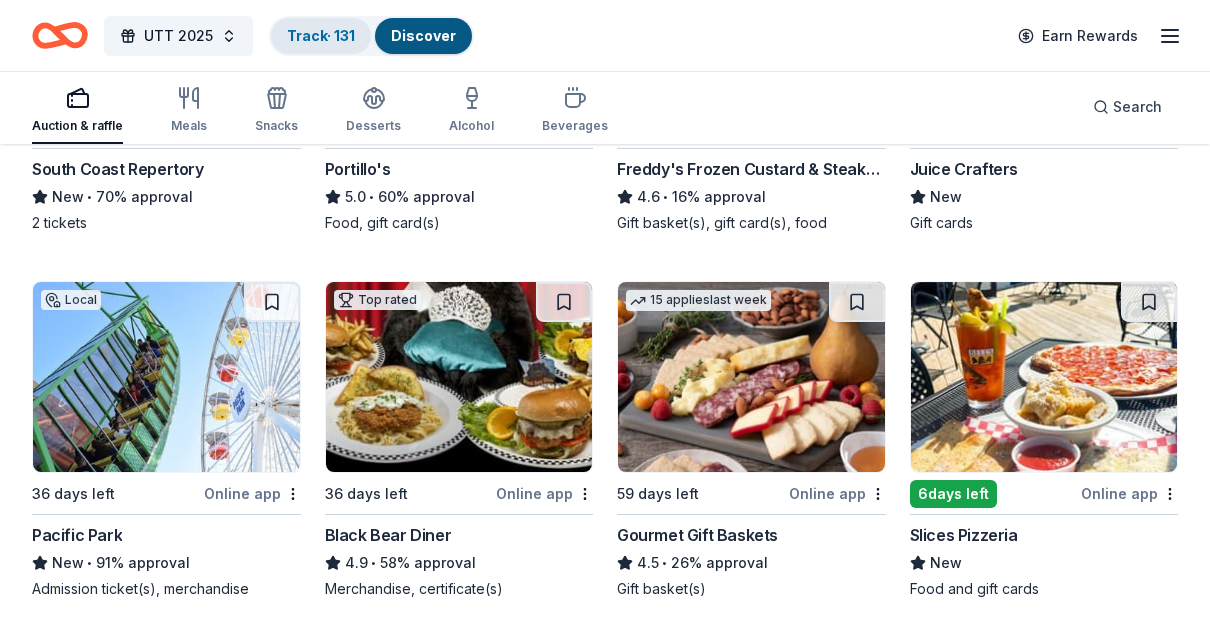 click on "Track  · 131" at bounding box center [321, 35] 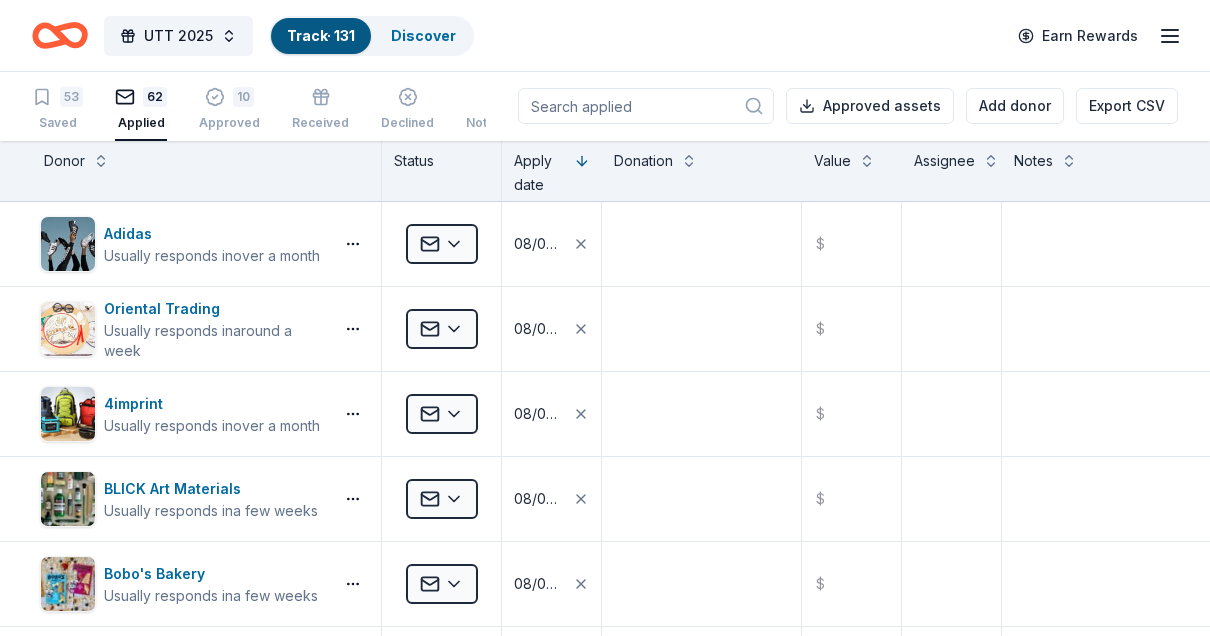 scroll, scrollTop: 0, scrollLeft: 0, axis: both 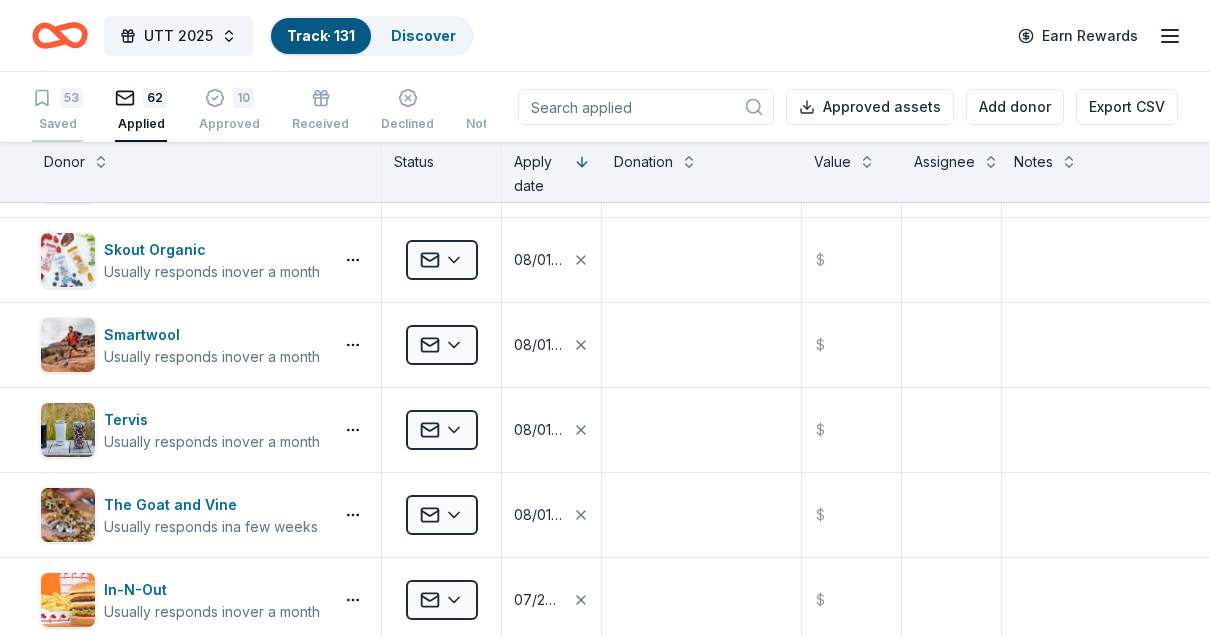 click on "53 Saved" at bounding box center [57, 110] 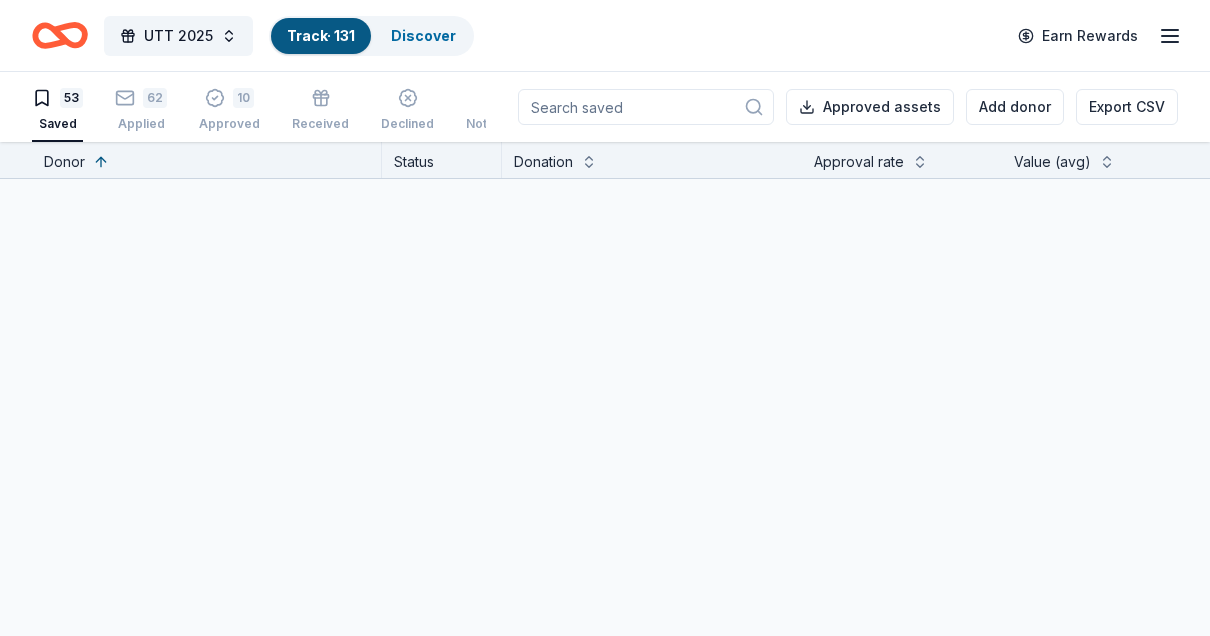 scroll, scrollTop: 1491, scrollLeft: 0, axis: vertical 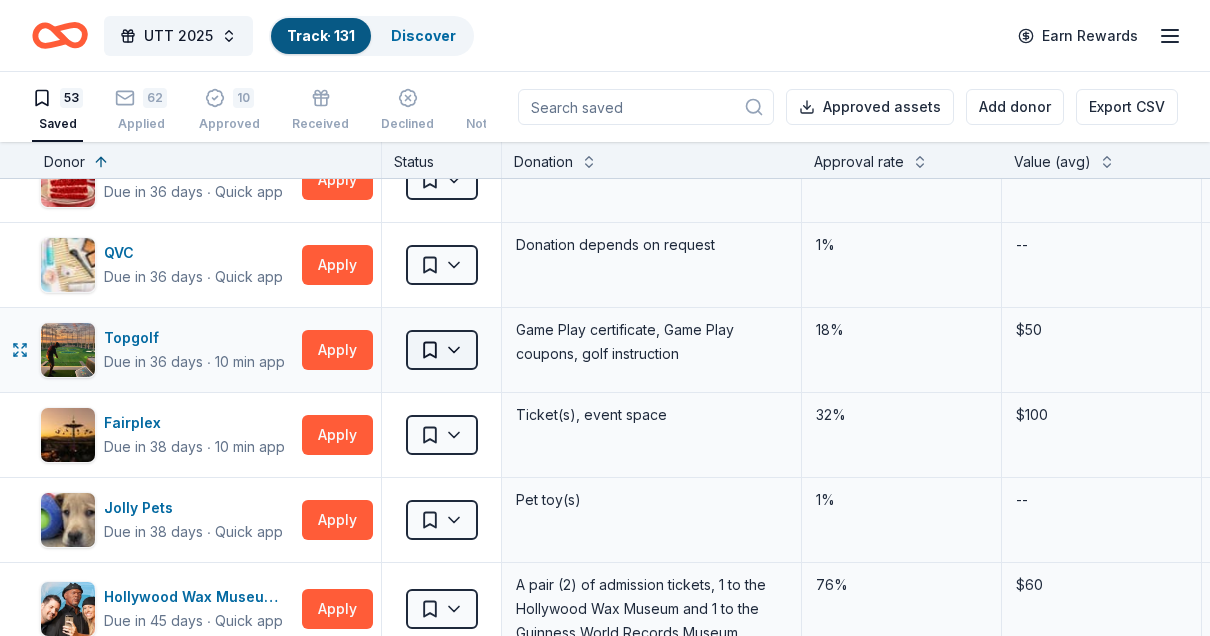 drag, startPoint x: 359, startPoint y: 340, endPoint x: 457, endPoint y: 331, distance: 98.4124 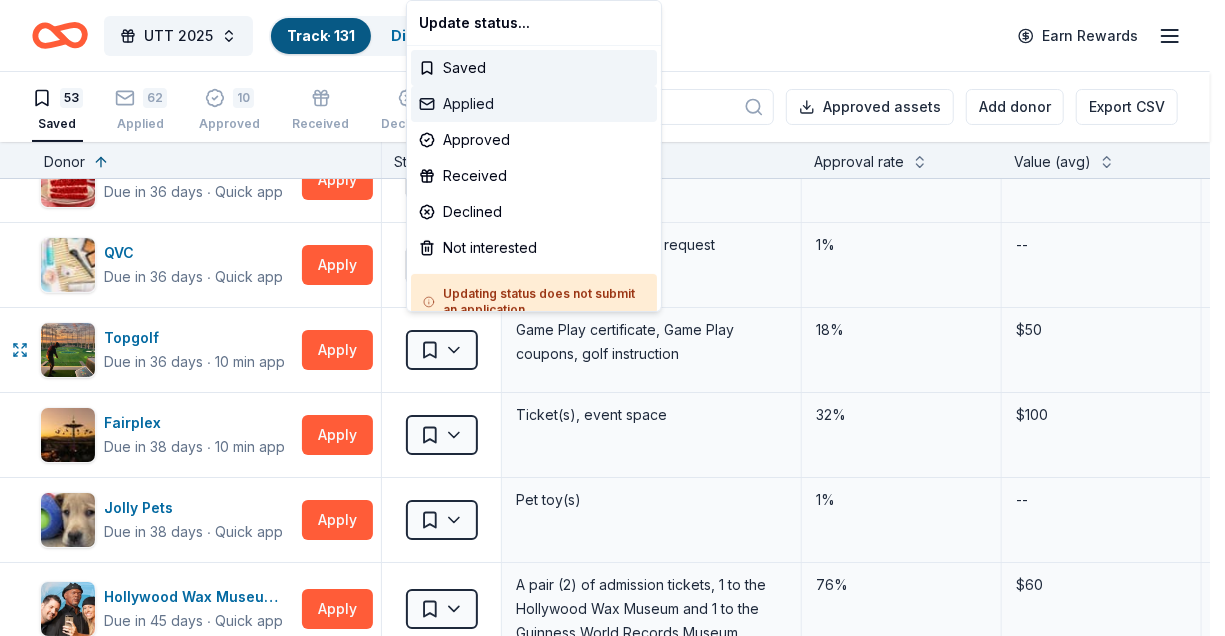 click on "Applied" at bounding box center (534, 104) 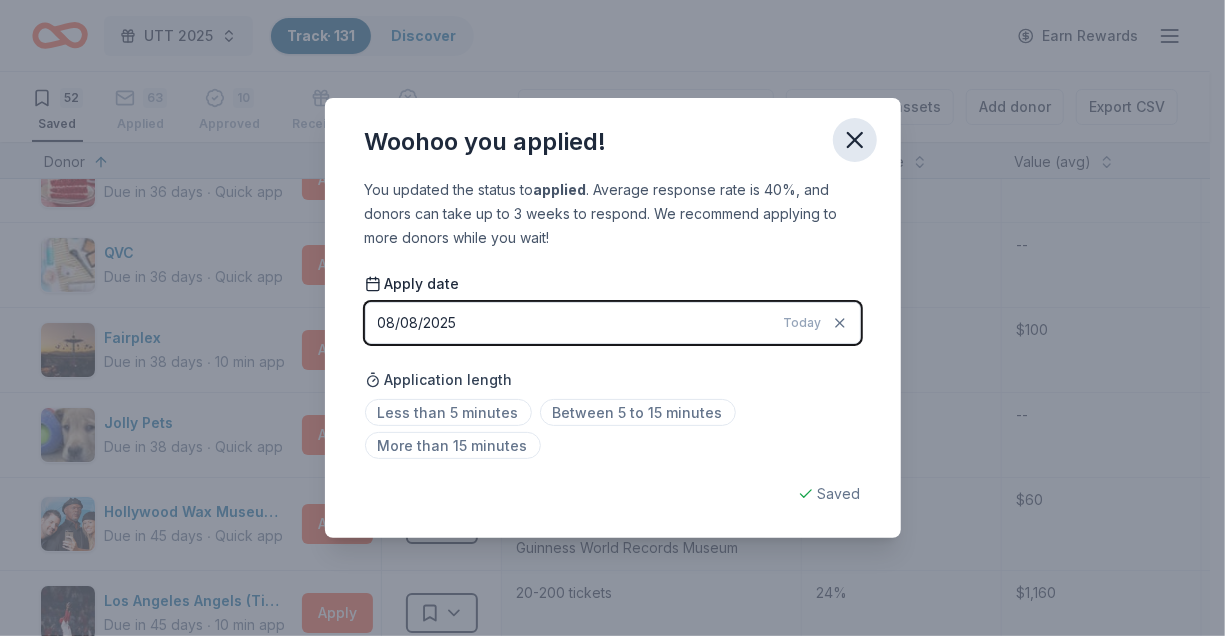 click 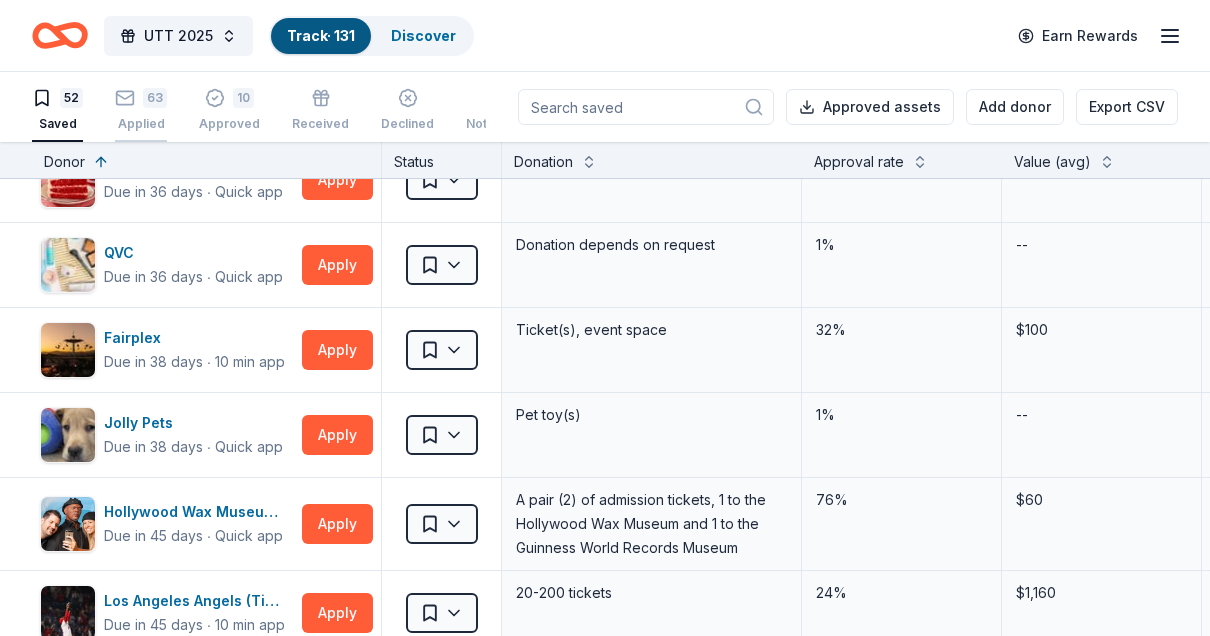 click on "63" at bounding box center [155, 87] 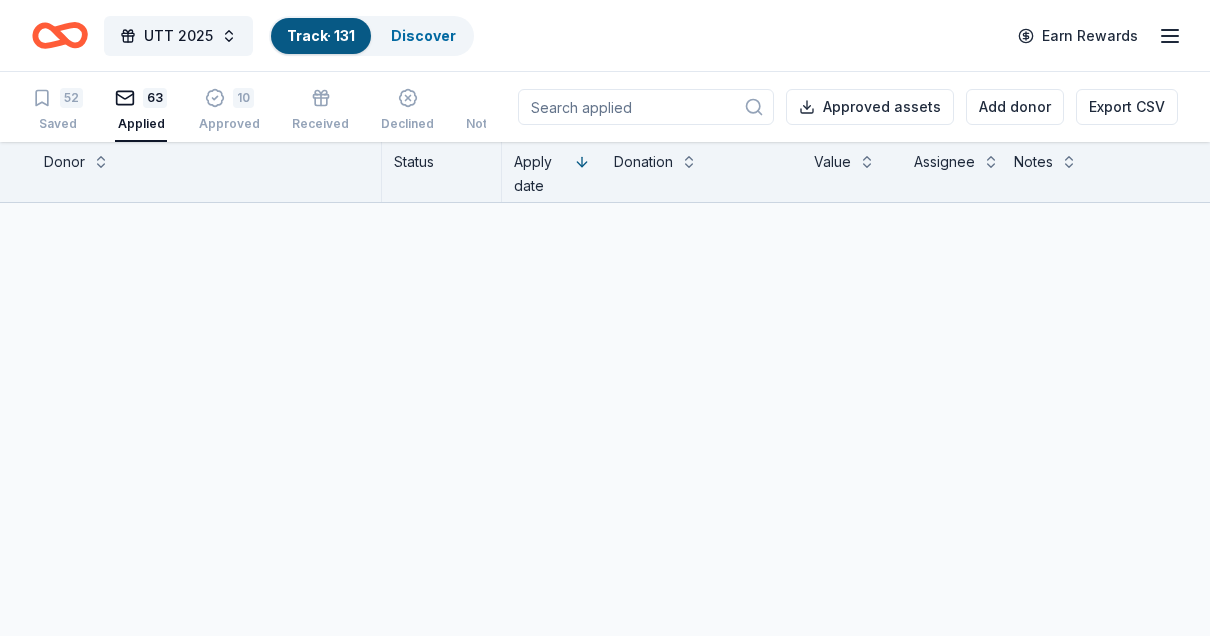 scroll, scrollTop: 3404, scrollLeft: 0, axis: vertical 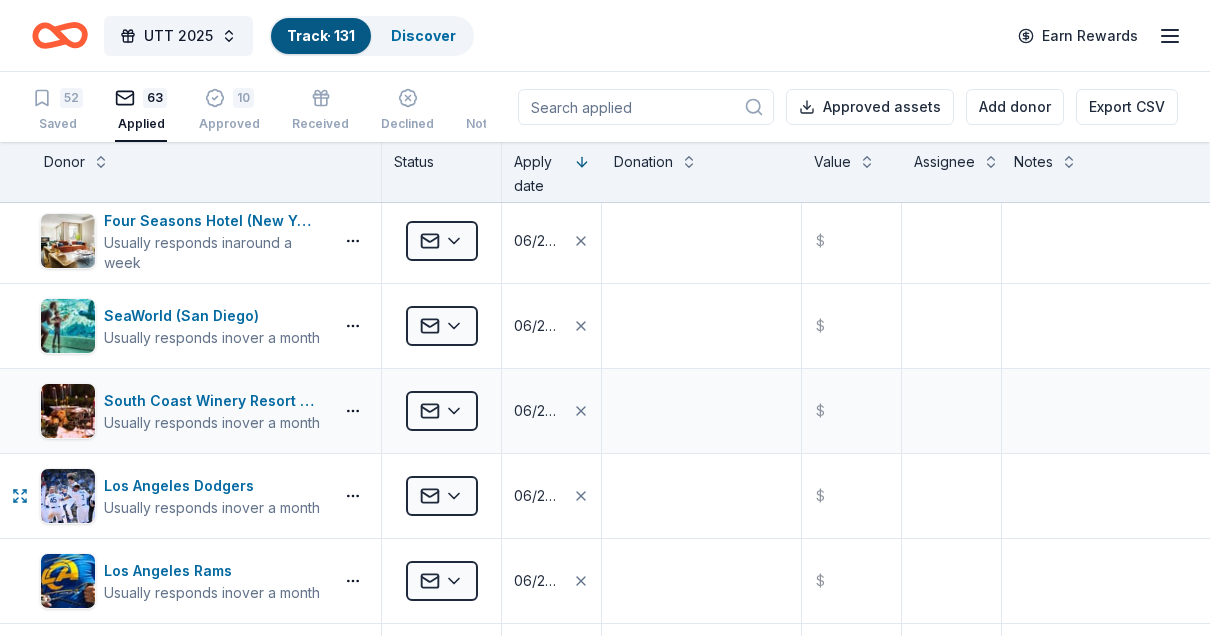 click on "South Coast Winery Resort & Spa Usually responds in  over a month" at bounding box center [206, 411] 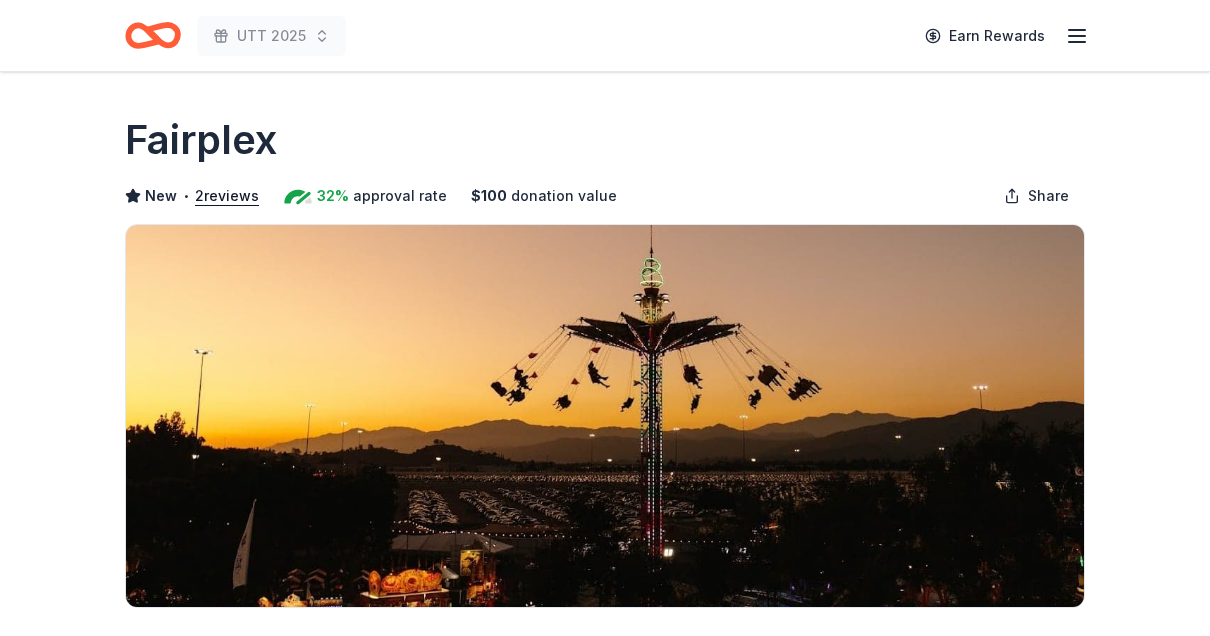 scroll, scrollTop: 401, scrollLeft: 0, axis: vertical 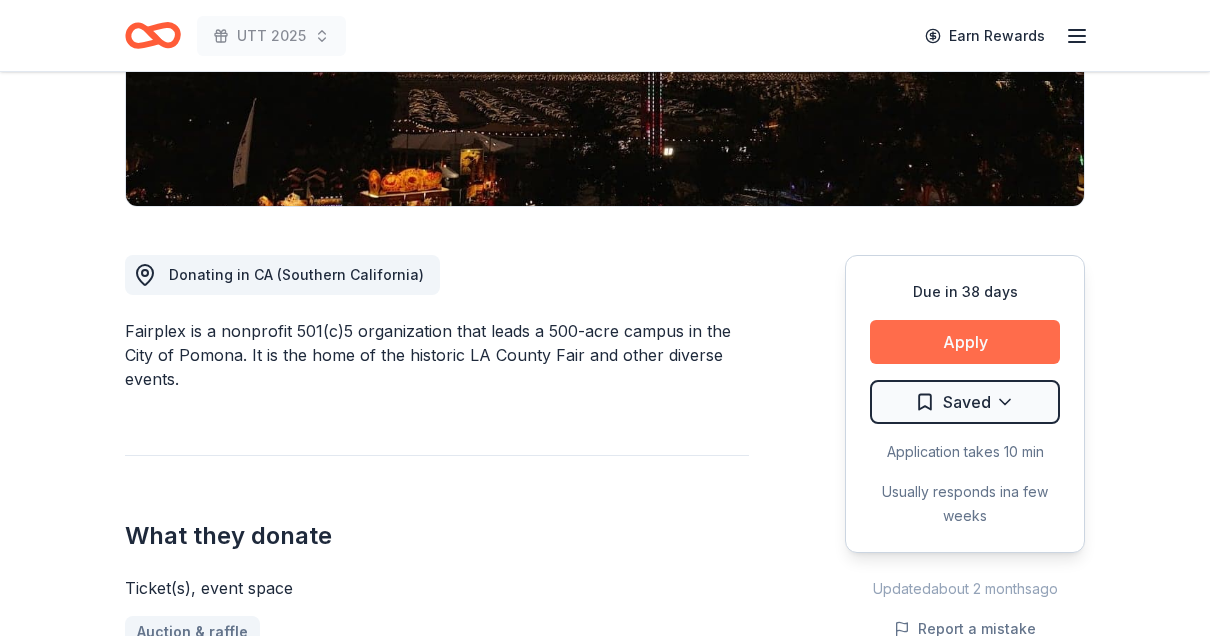 click on "Apply" at bounding box center [965, 342] 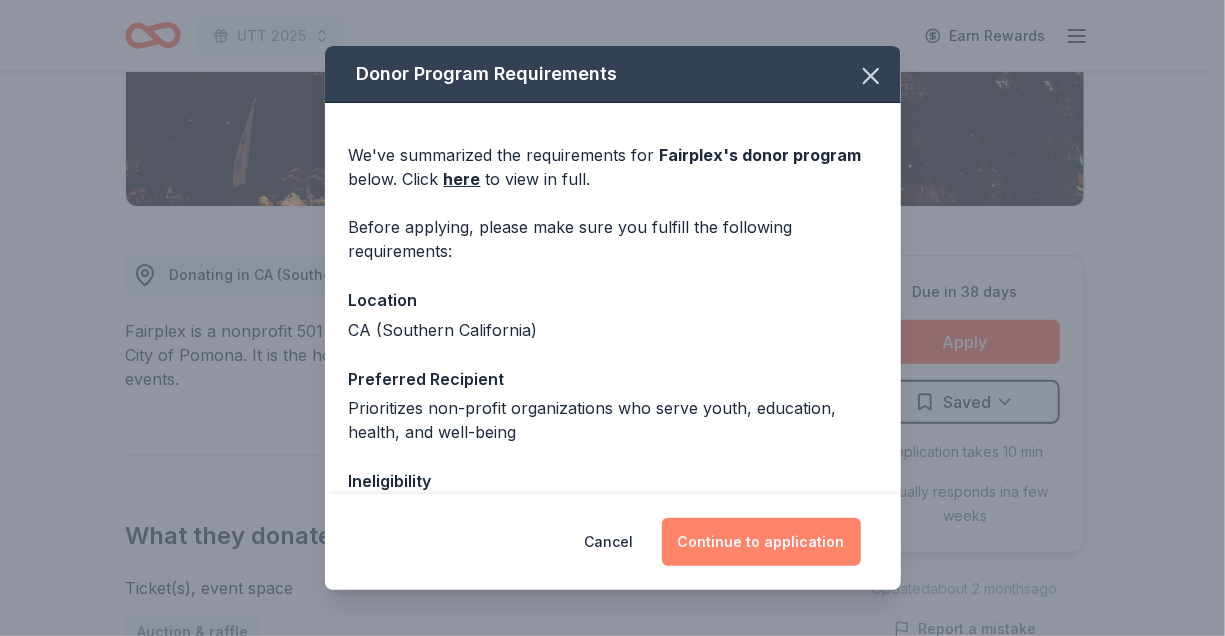click on "Continue to application" at bounding box center (761, 542) 